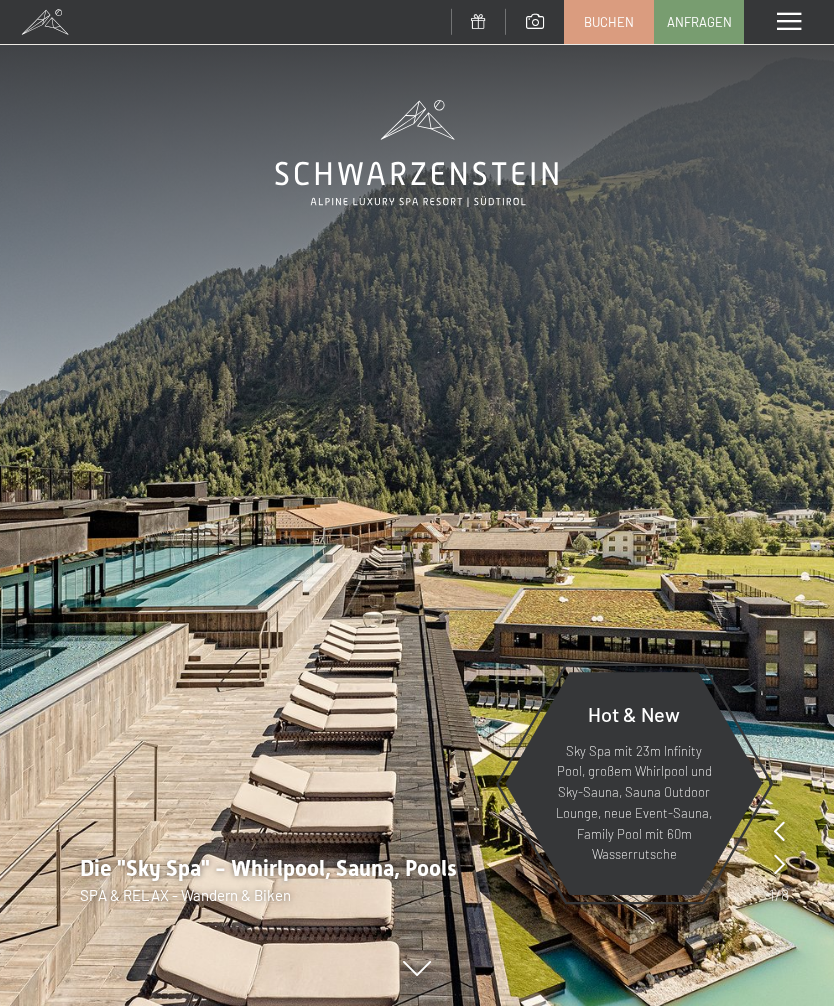 scroll, scrollTop: 0, scrollLeft: 0, axis: both 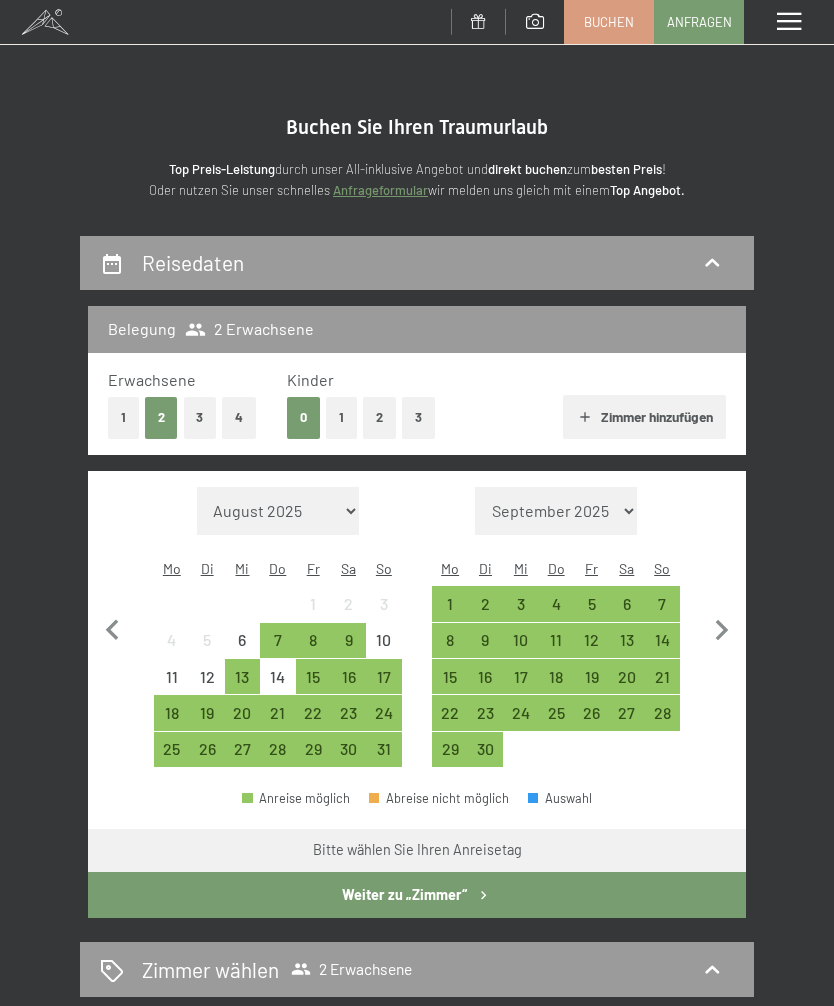 click 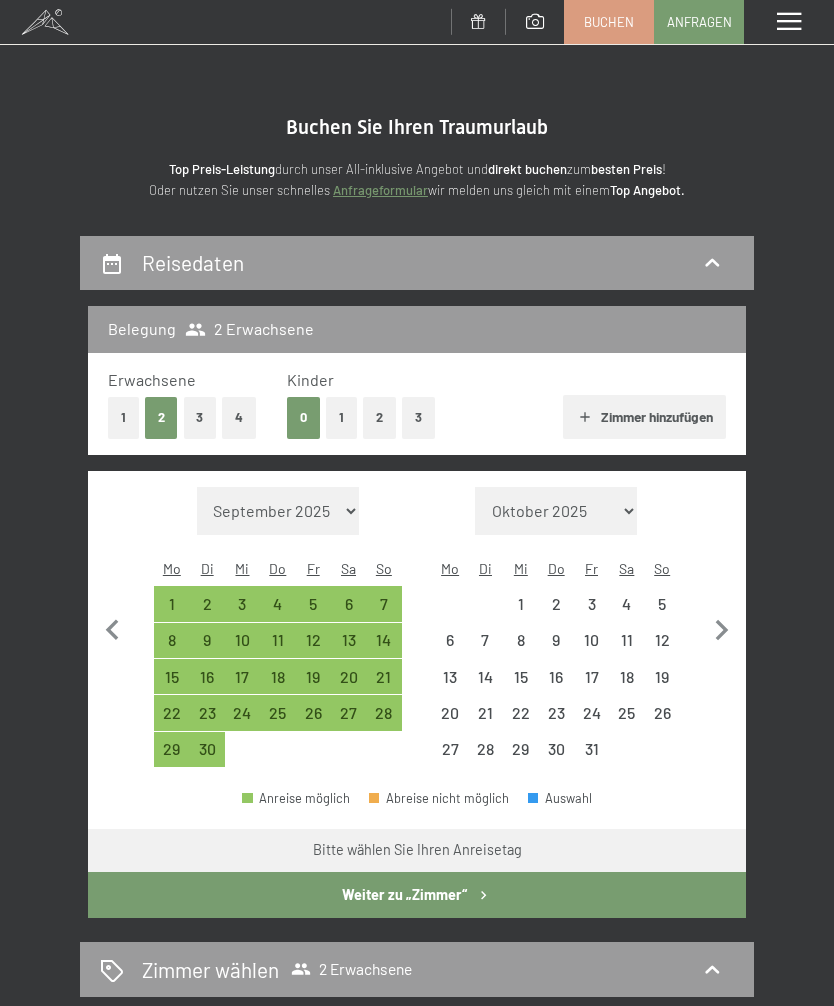 select on "2025-09-01" 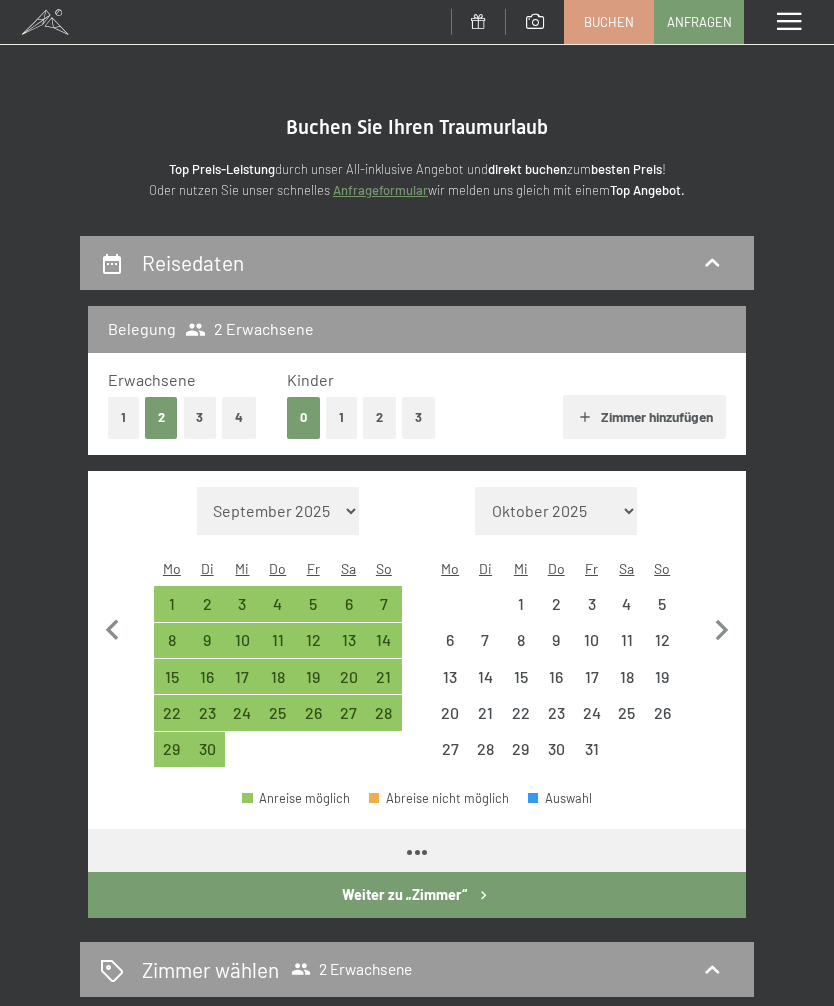 select on "2025-09-01" 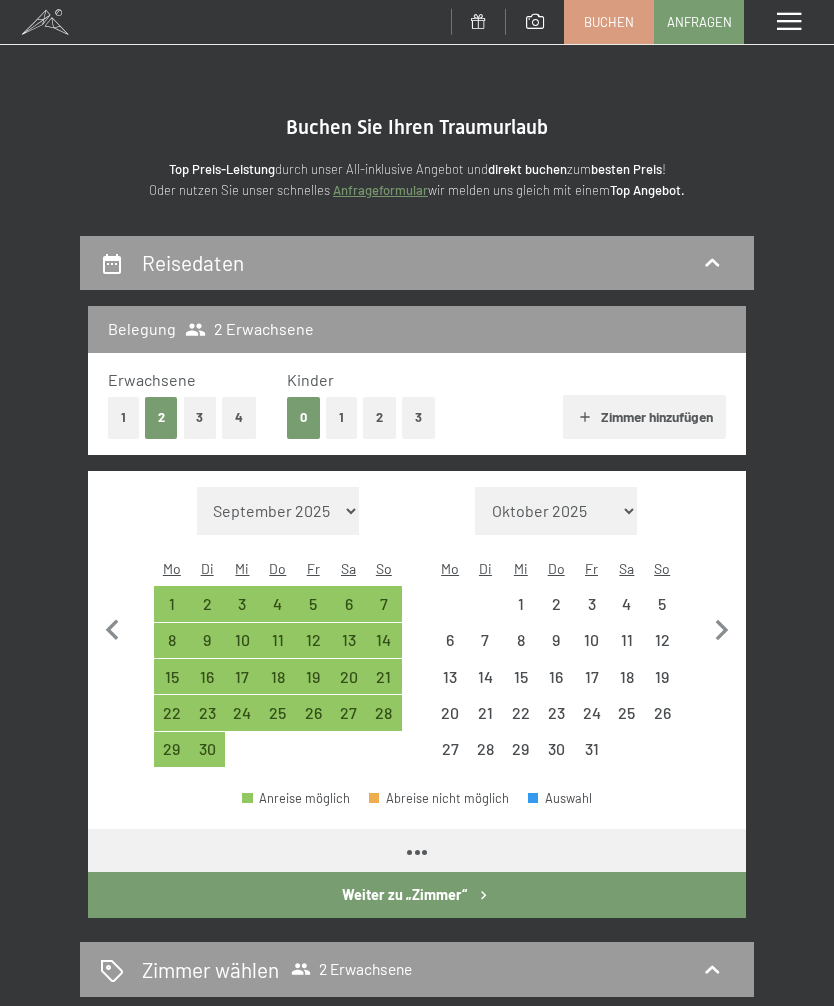 select on "2025-10-01" 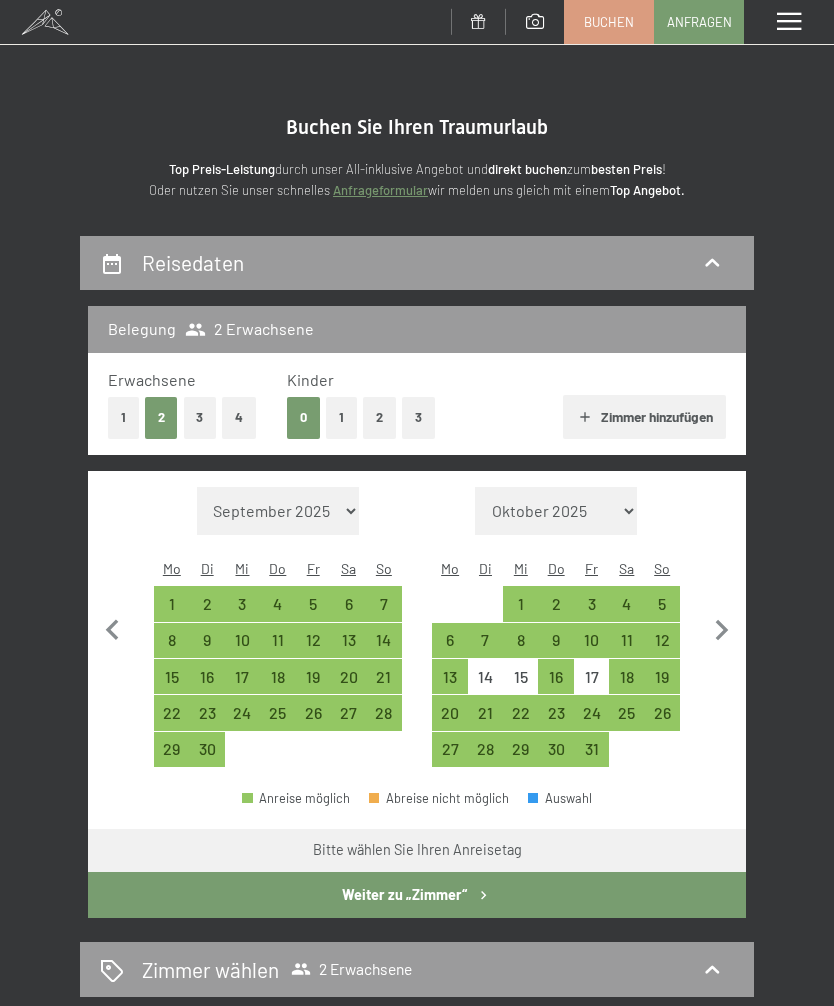 click 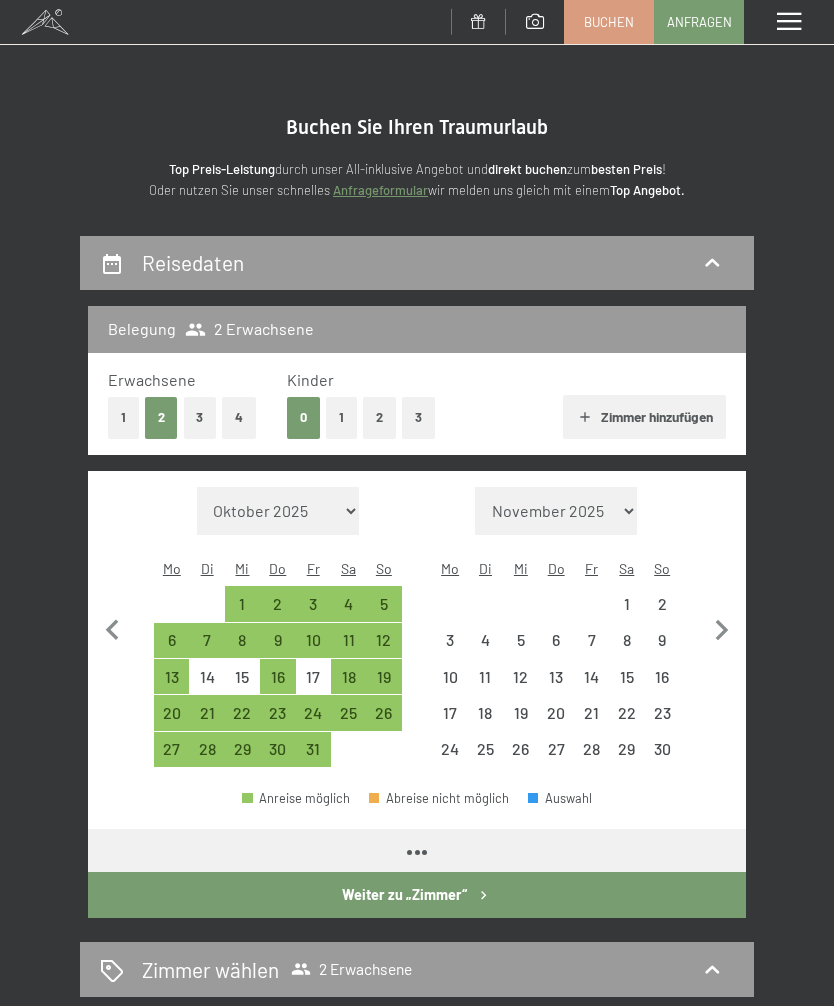 select on "2025-10-01" 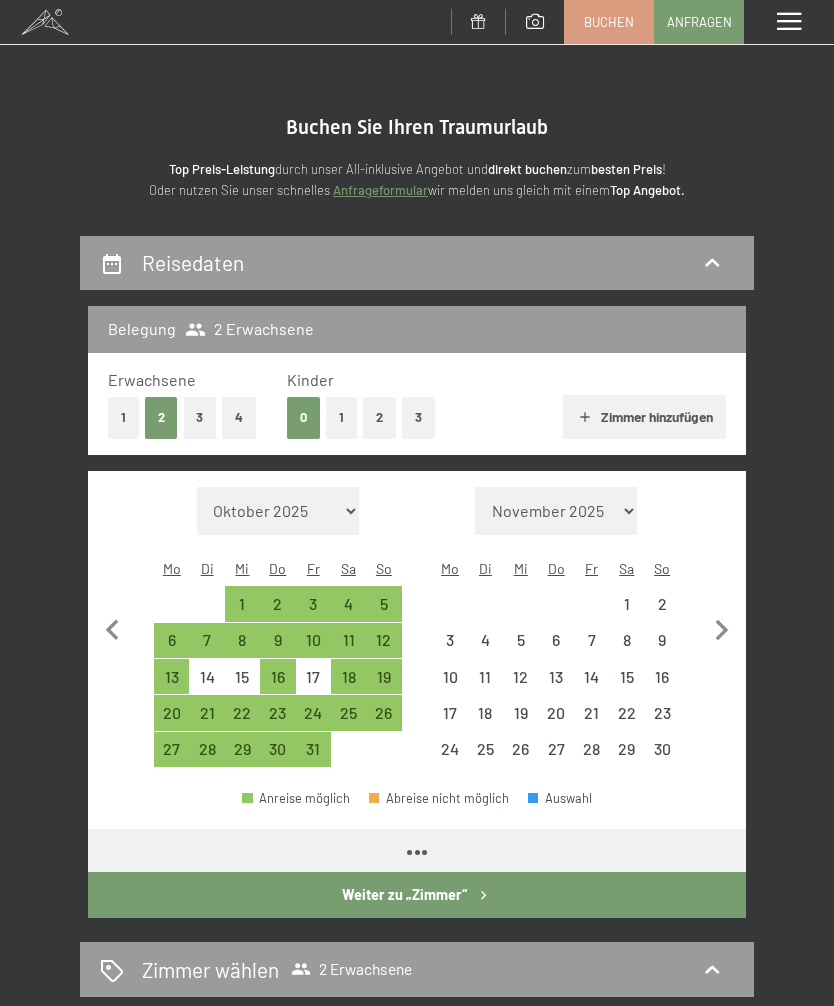 select on "2025-11-01" 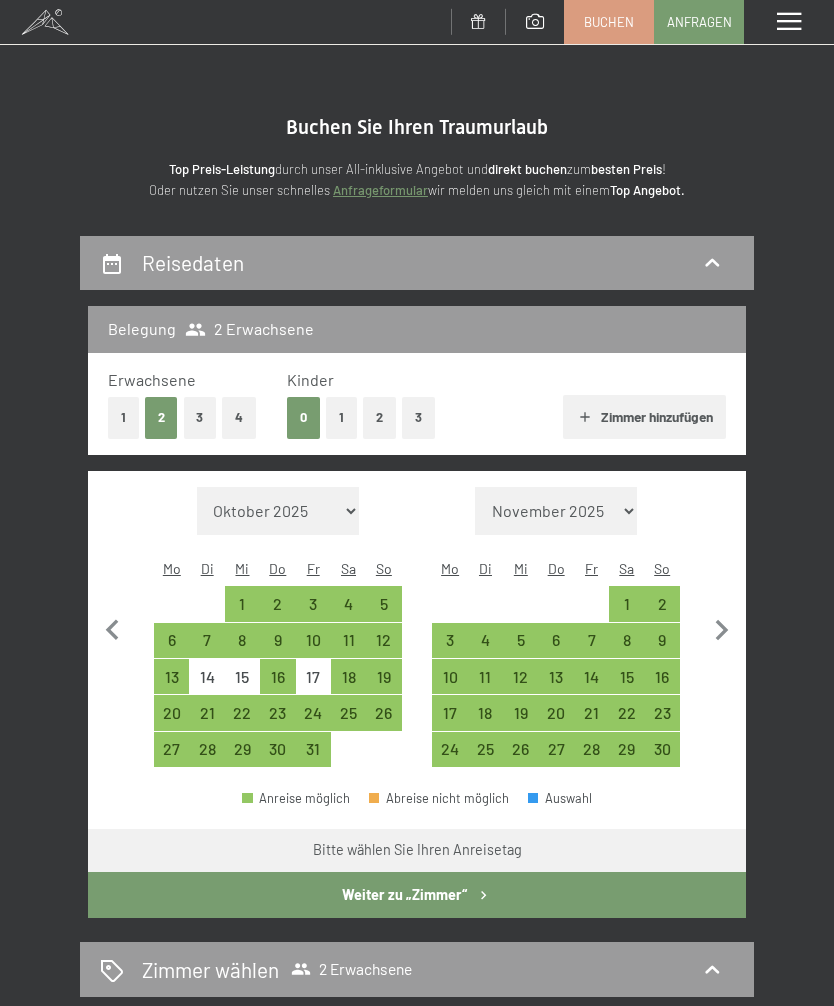 click 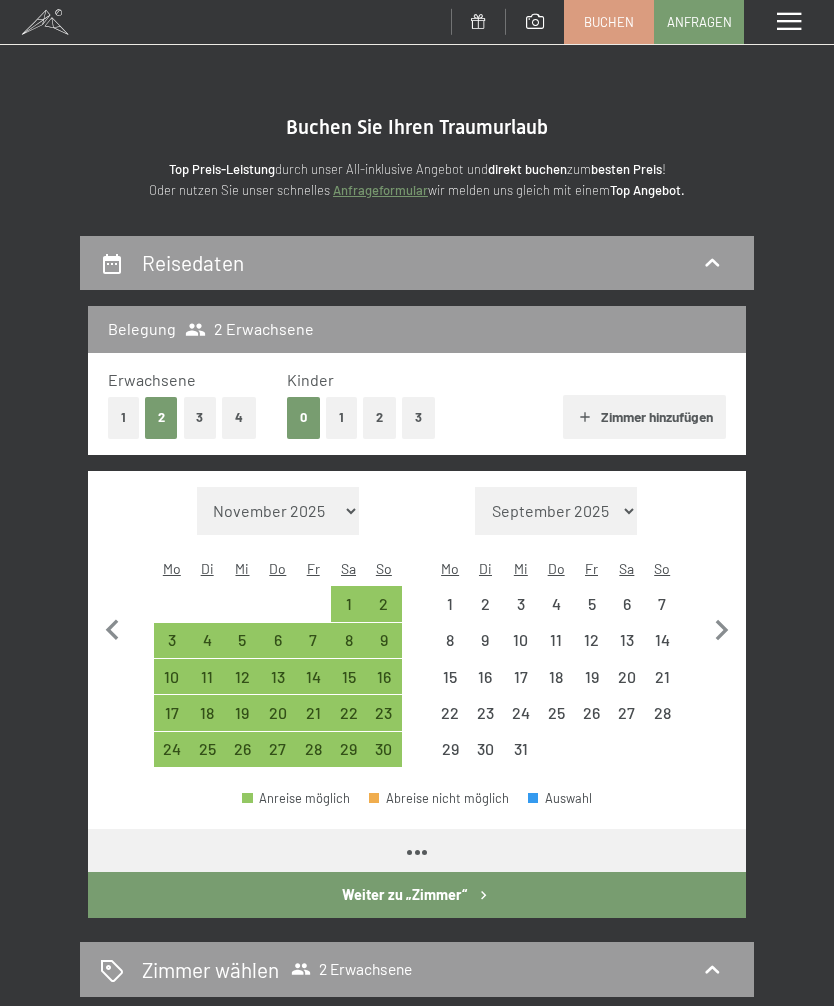 select on "2025-11-01" 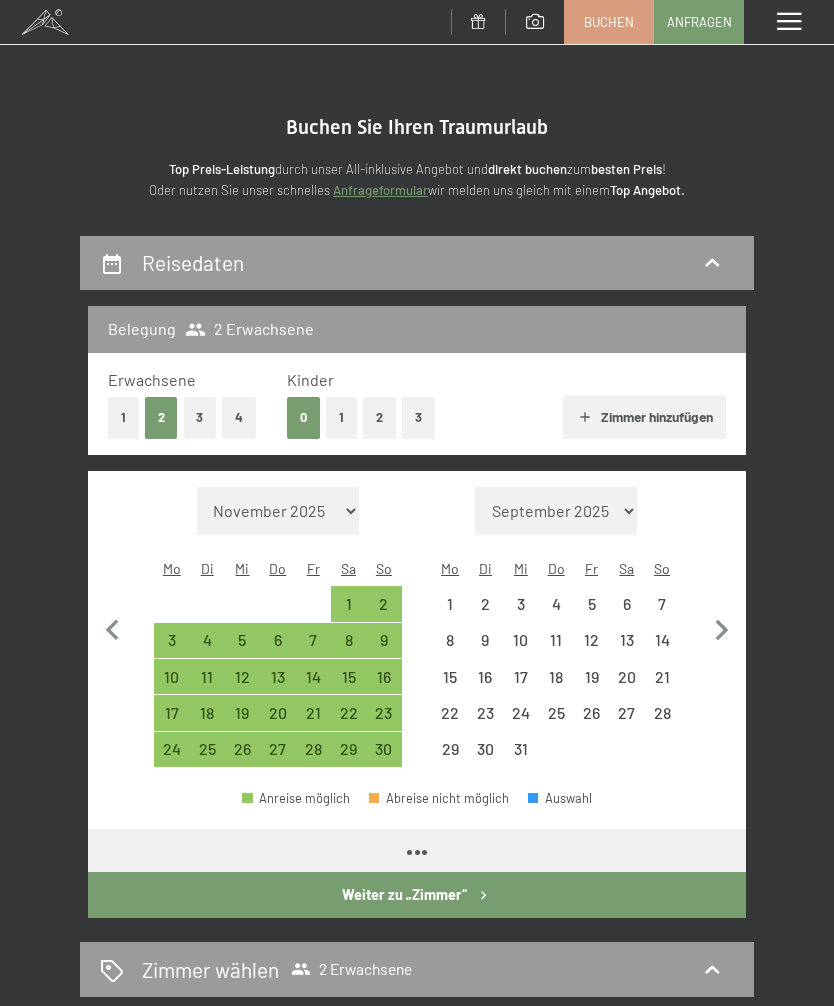 select on "2025-12-01" 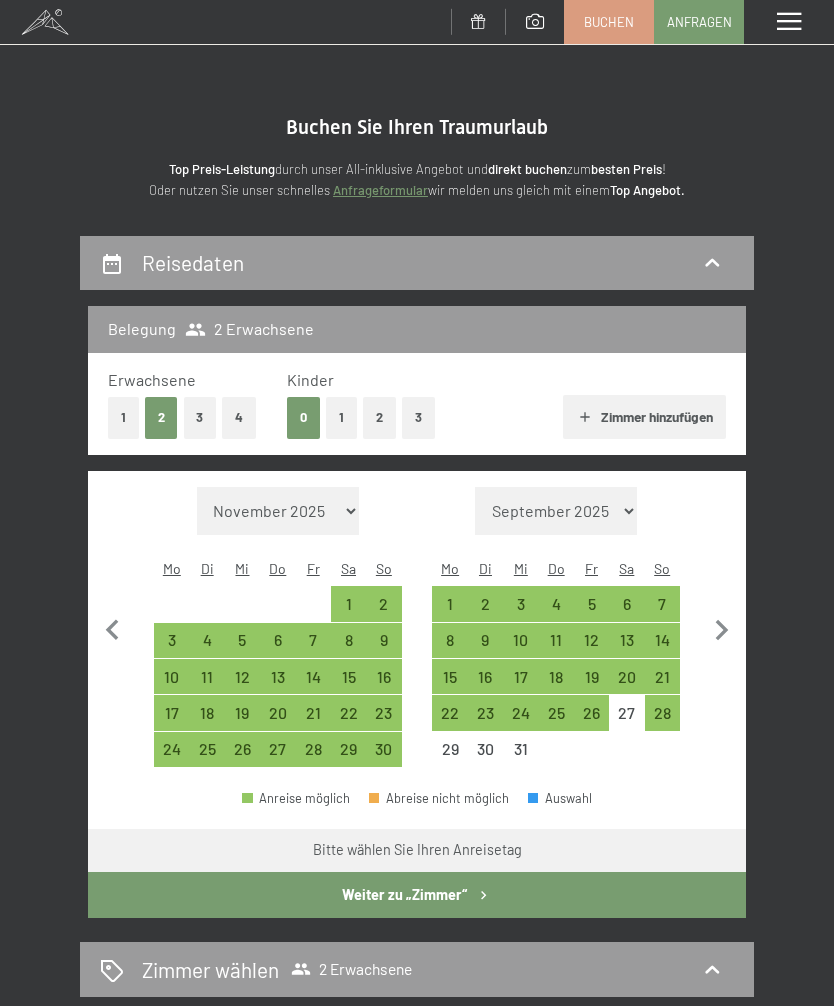 click 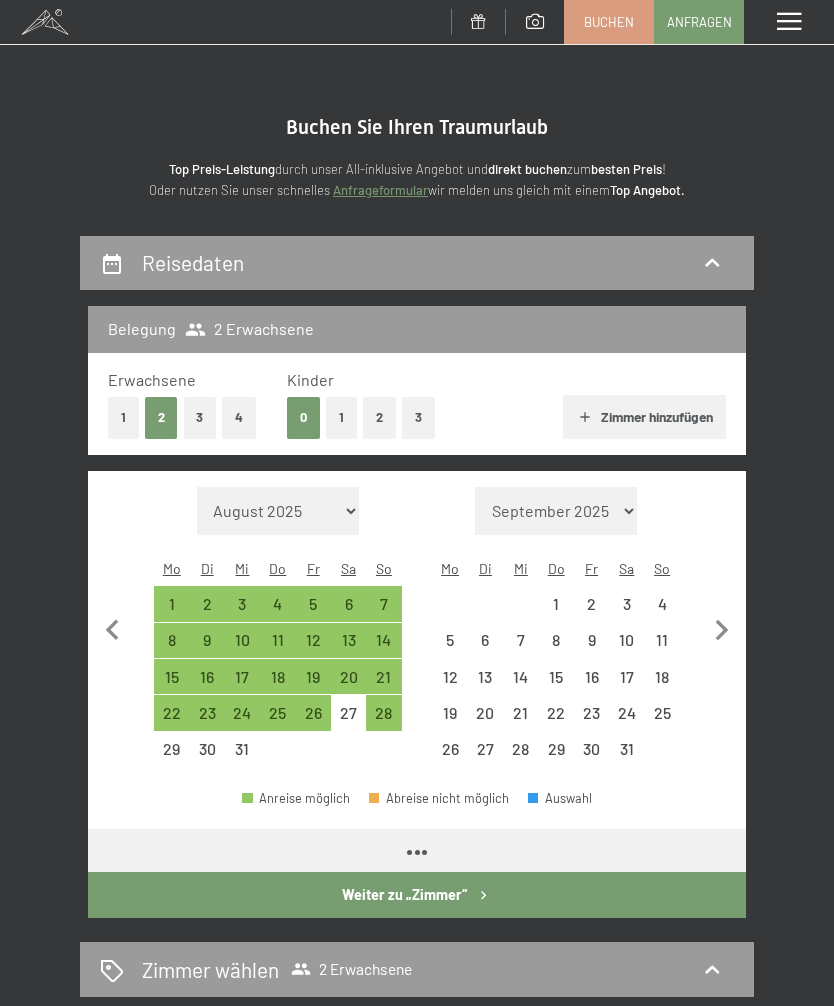 select on "2025-12-01" 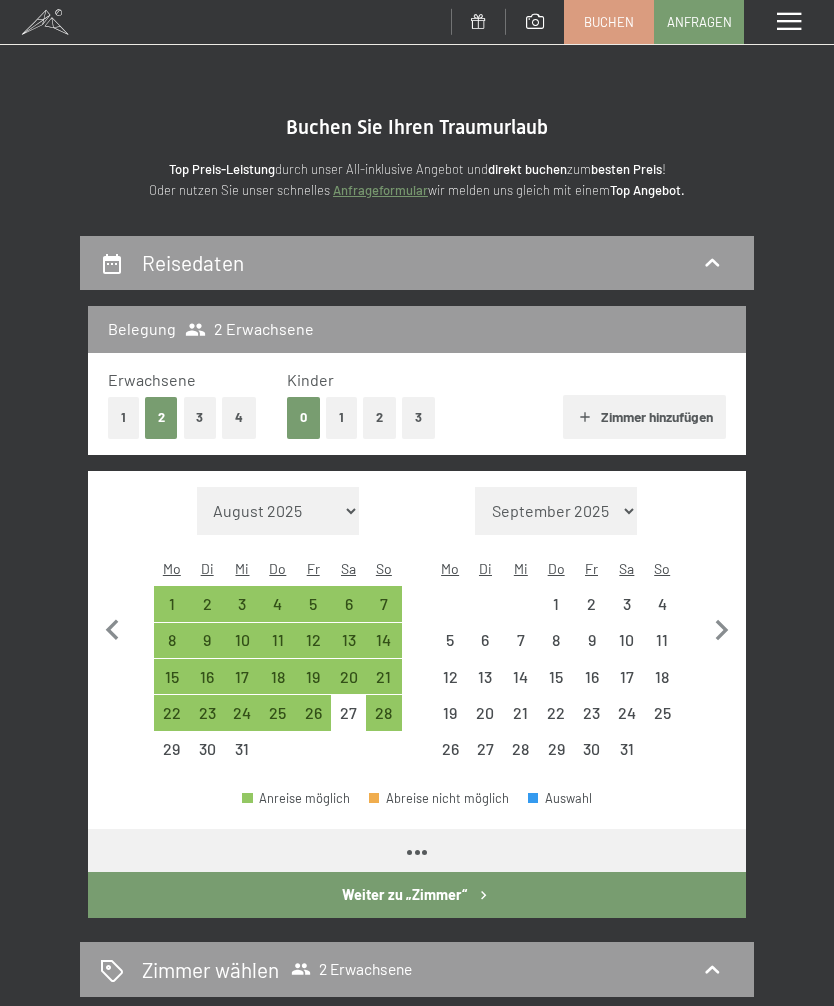 select on "2026-01-01" 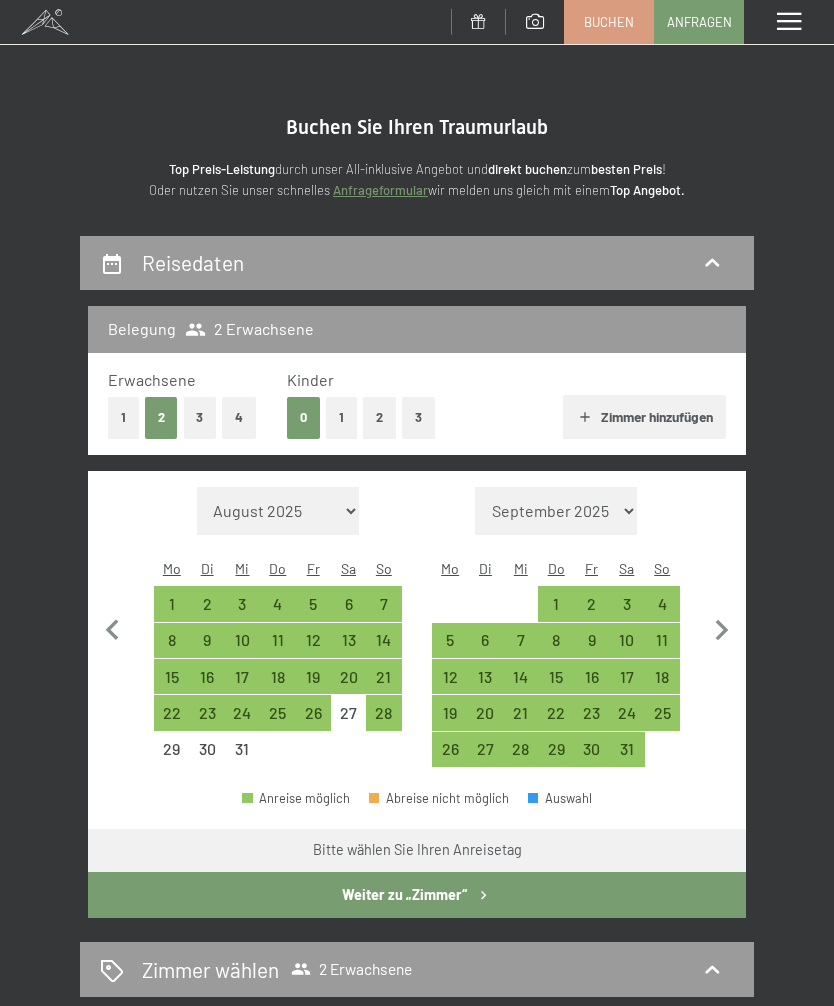 click 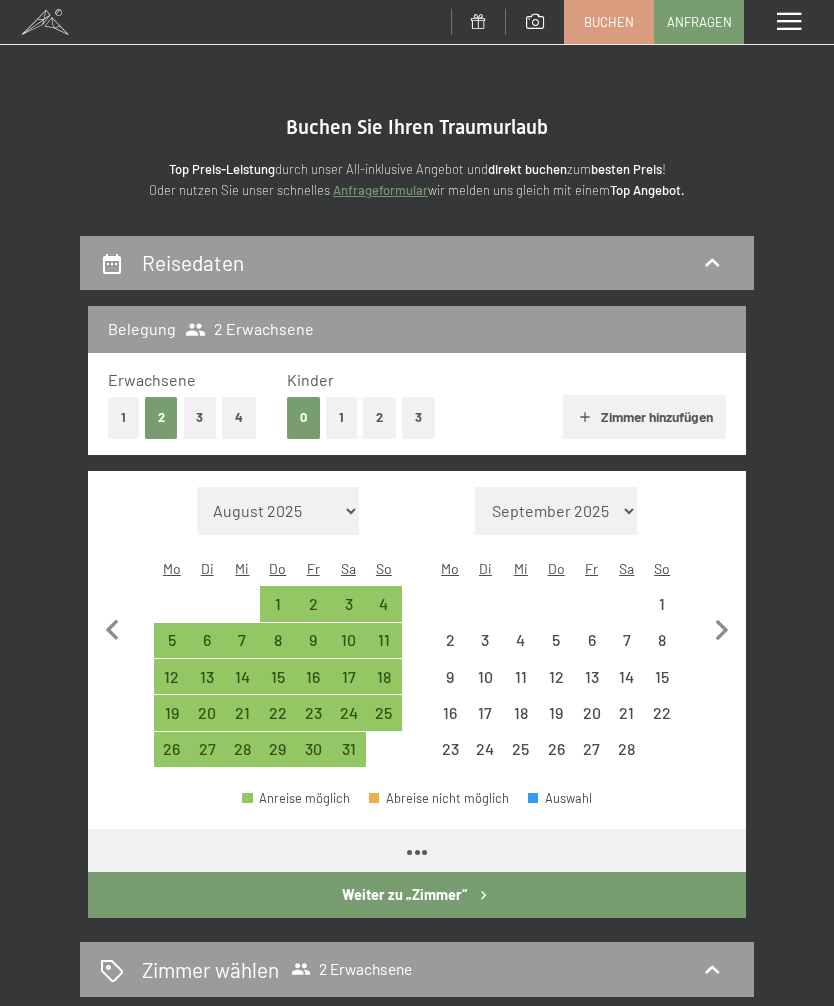 select on "2026-01-01" 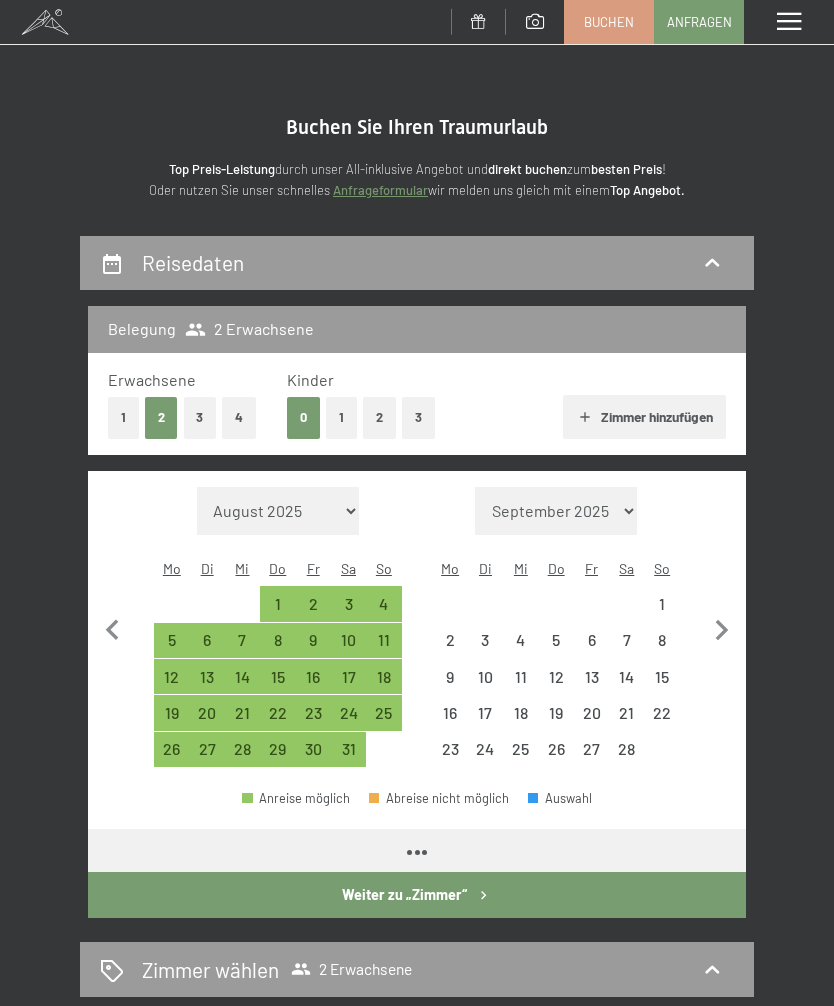 select on "2026-02-01" 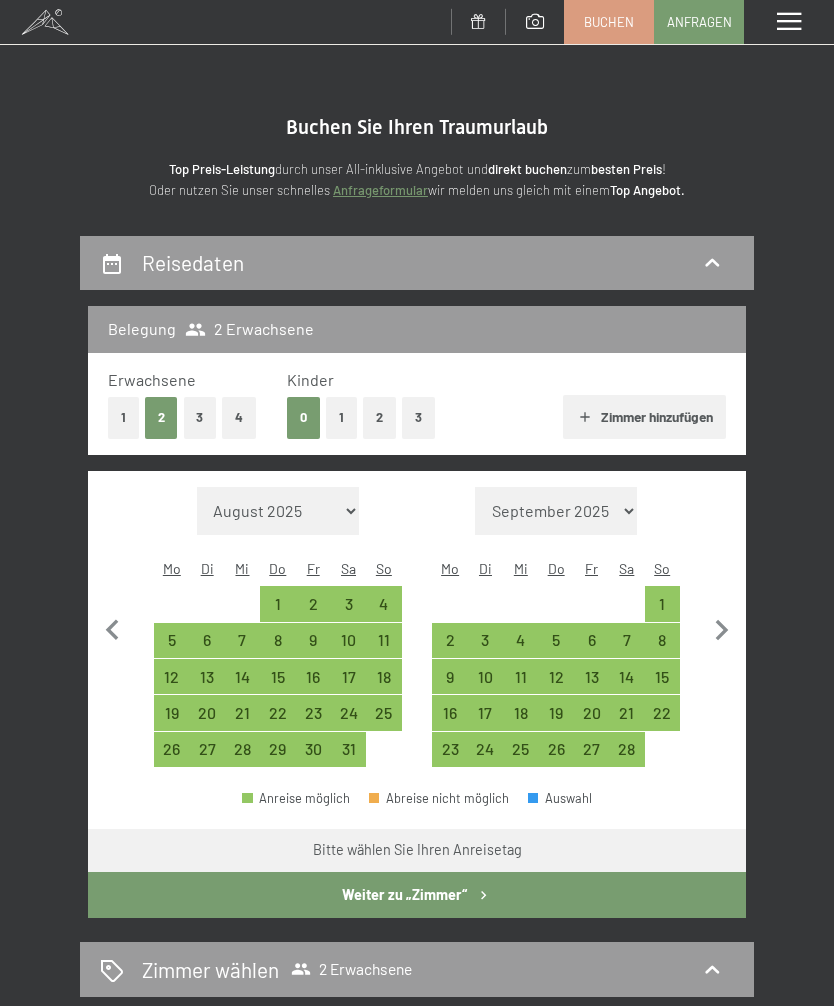 click 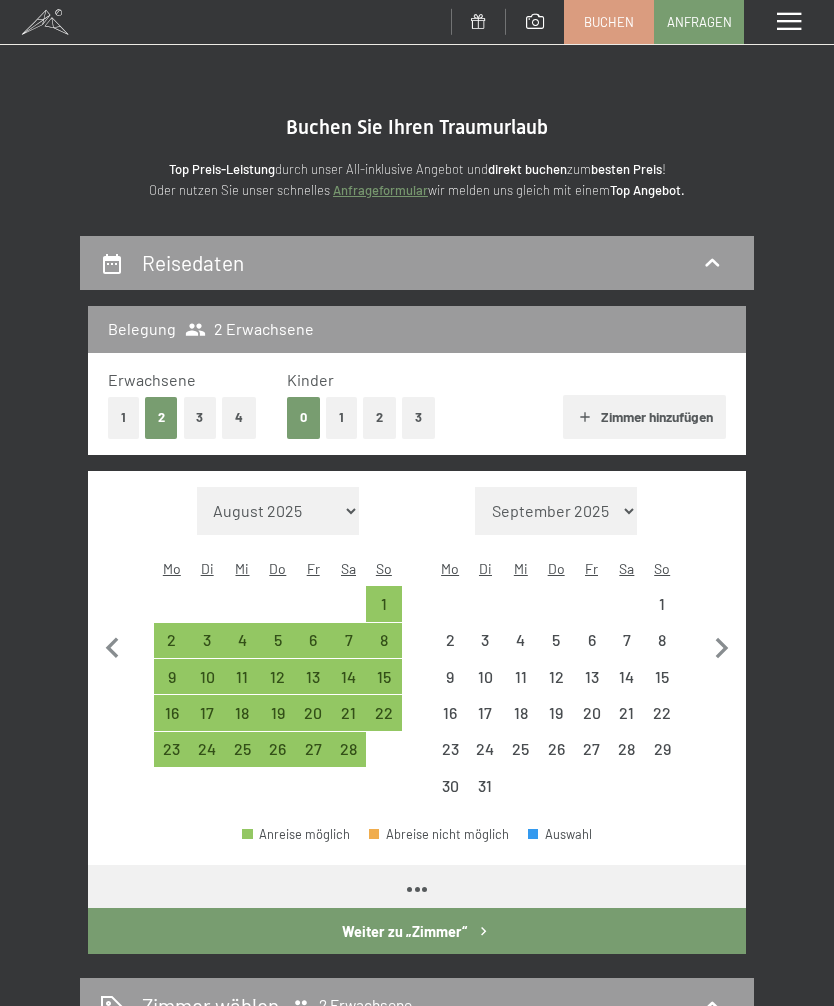 select on "2026-02-01" 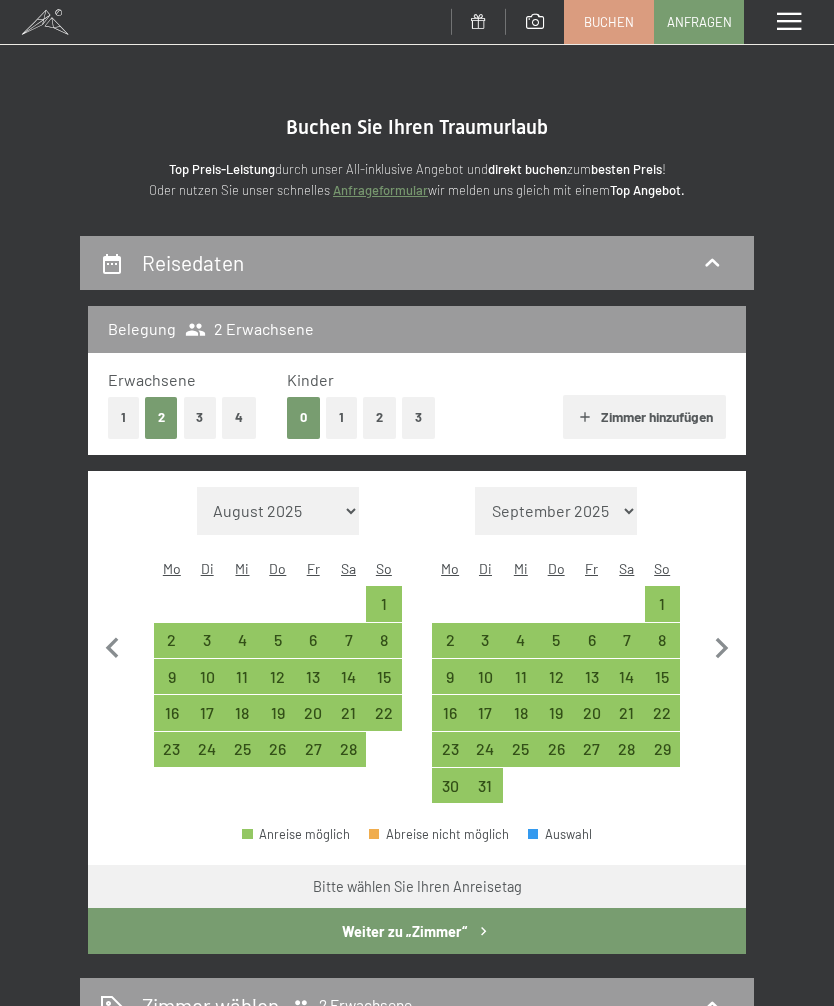 click 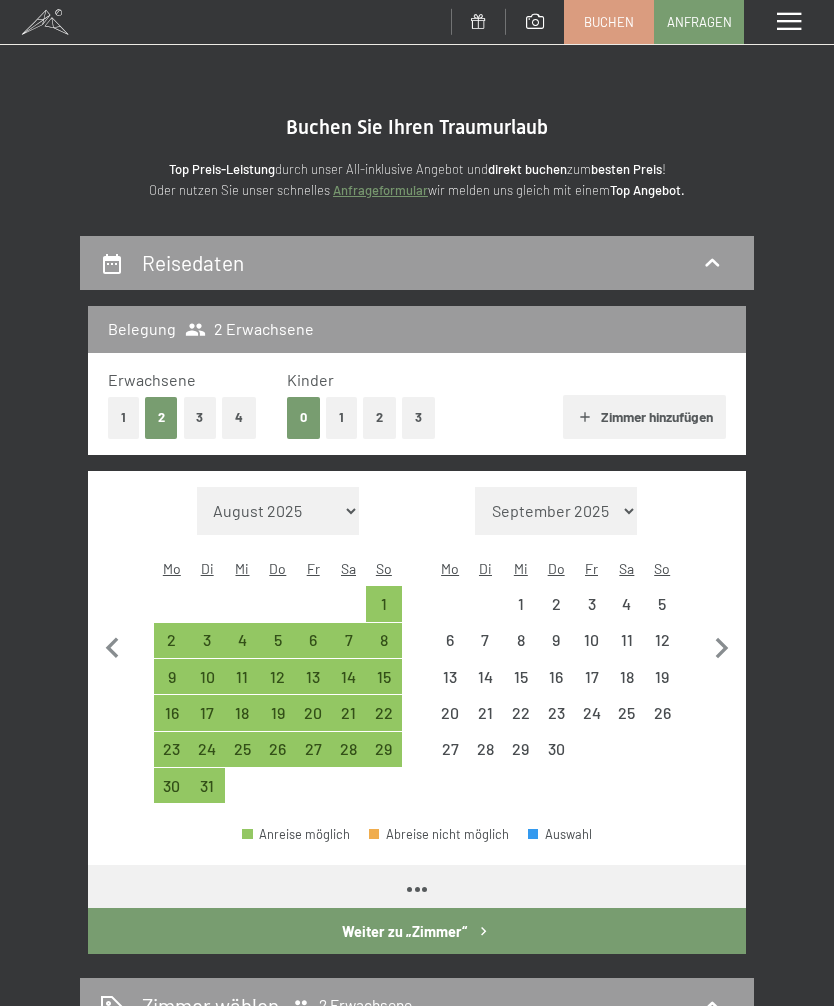 select on "2026-03-01" 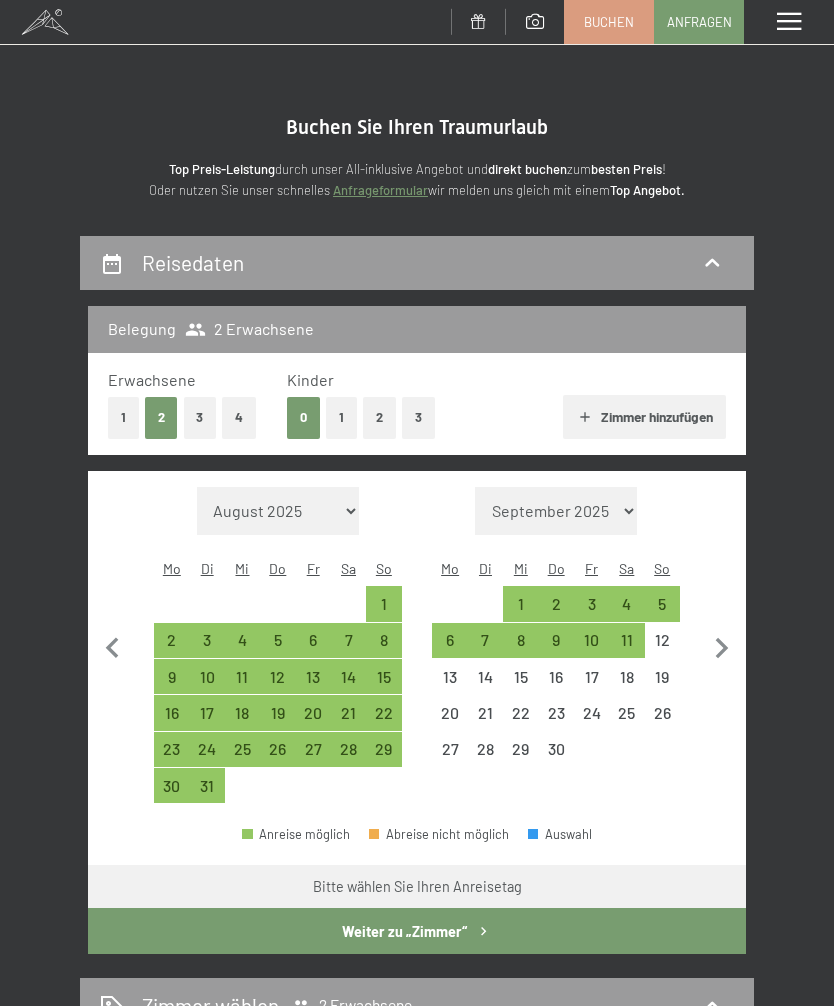click 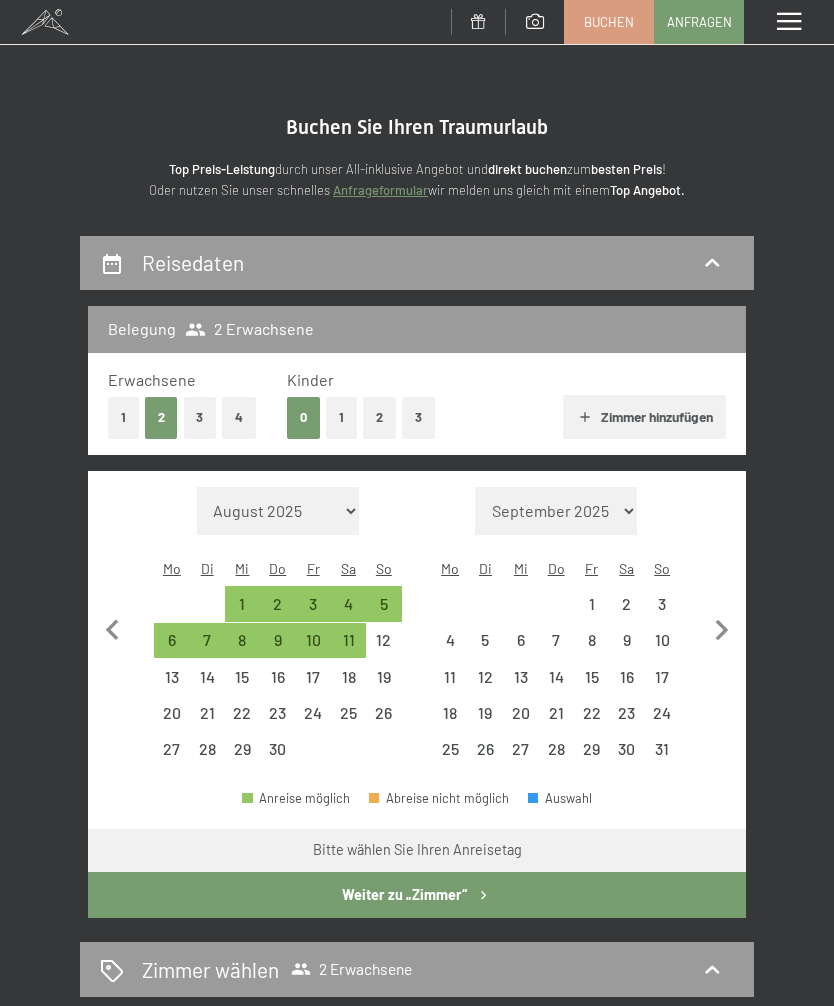 select on "2026-04-01" 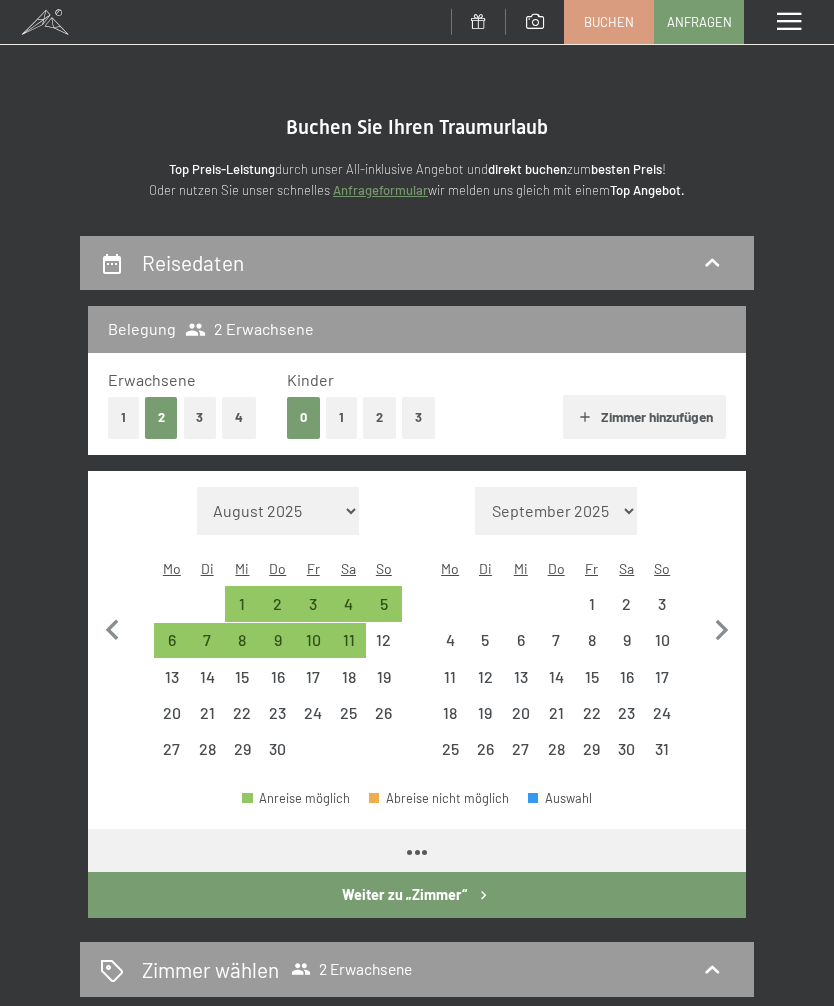select on "2026-04-01" 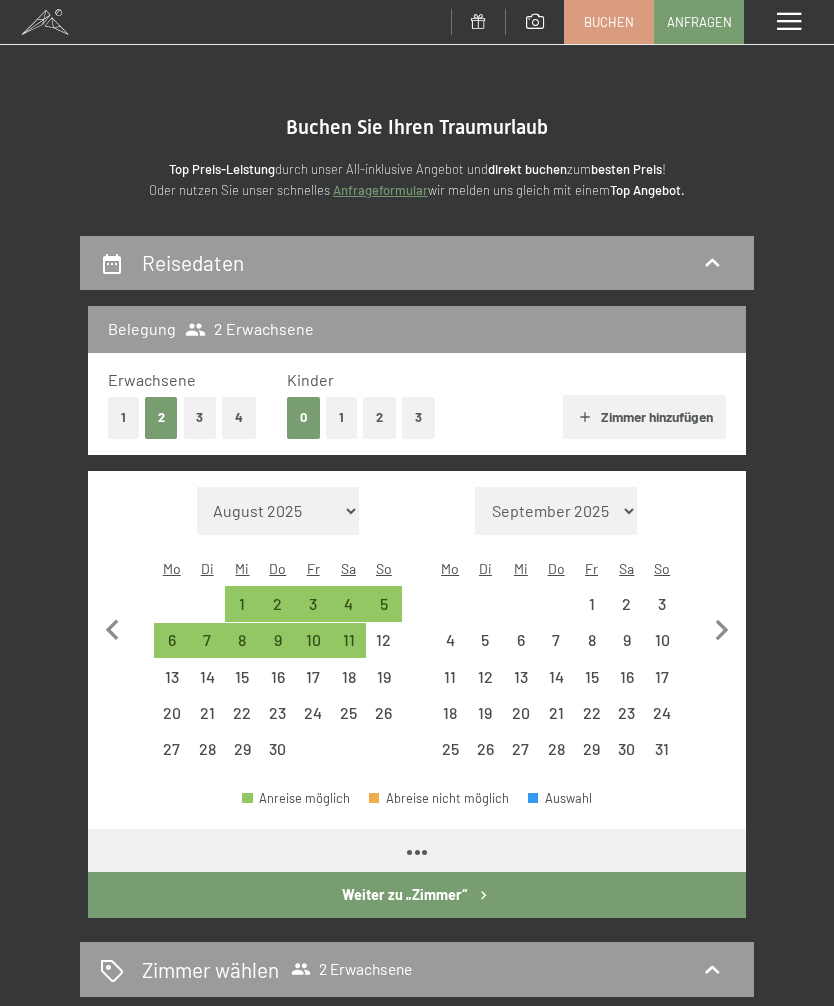 select on "2026-05-01" 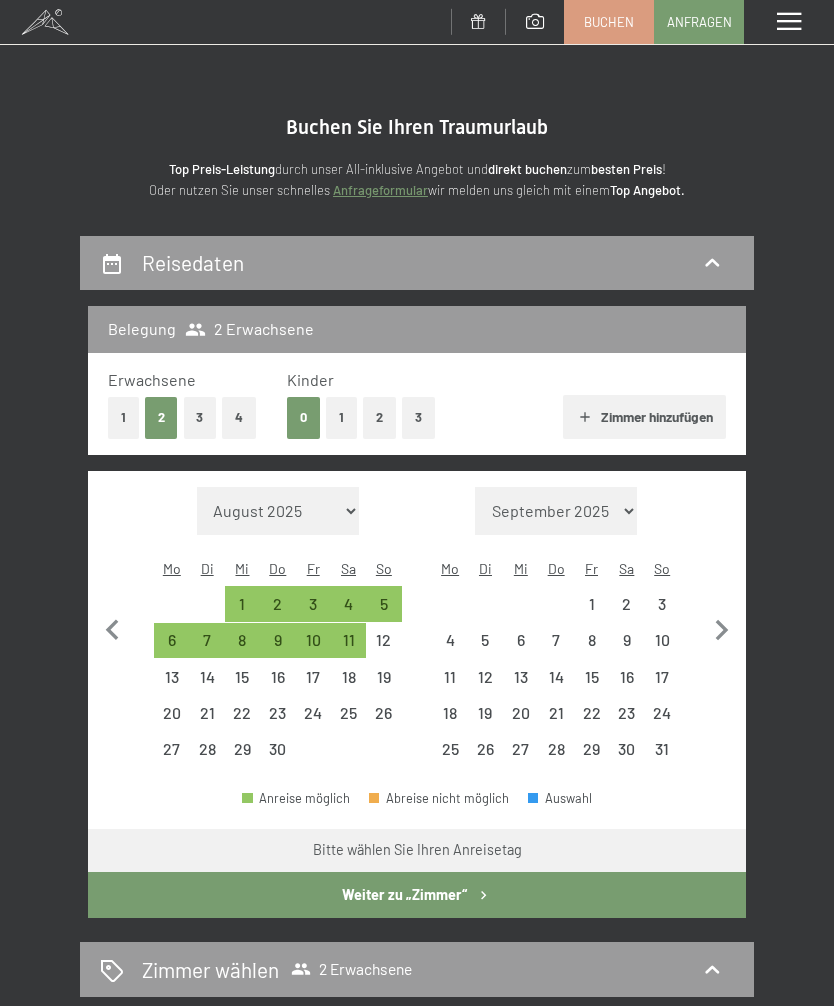 click 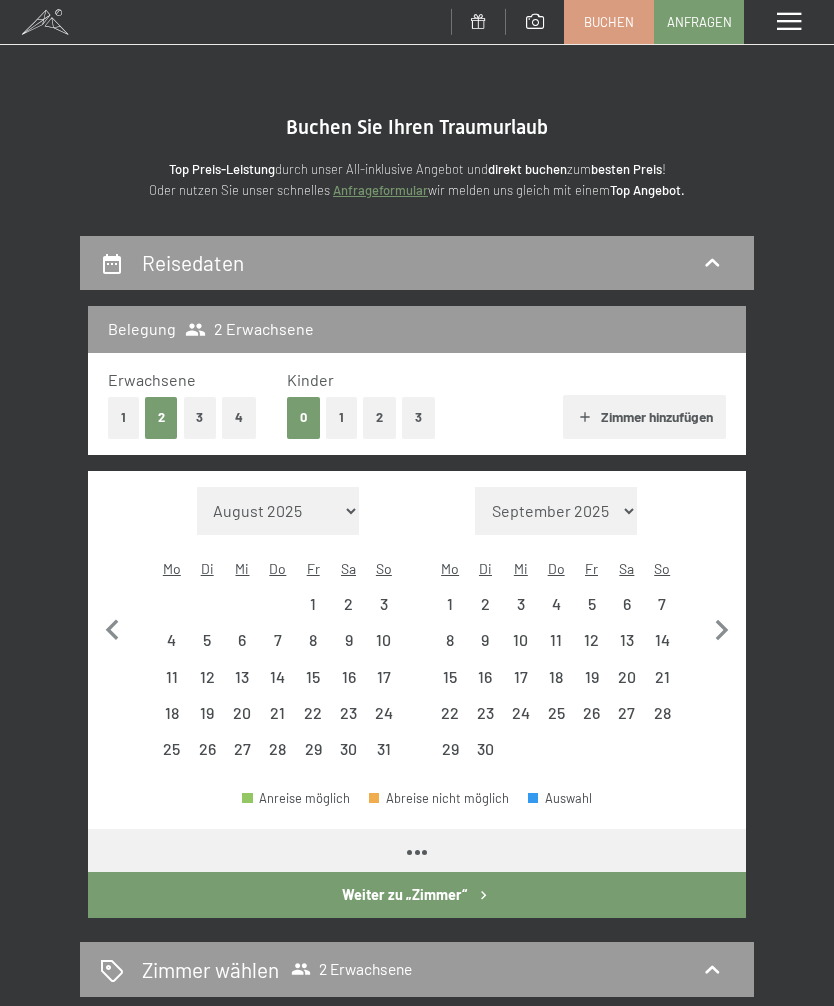 select on "2026-05-01" 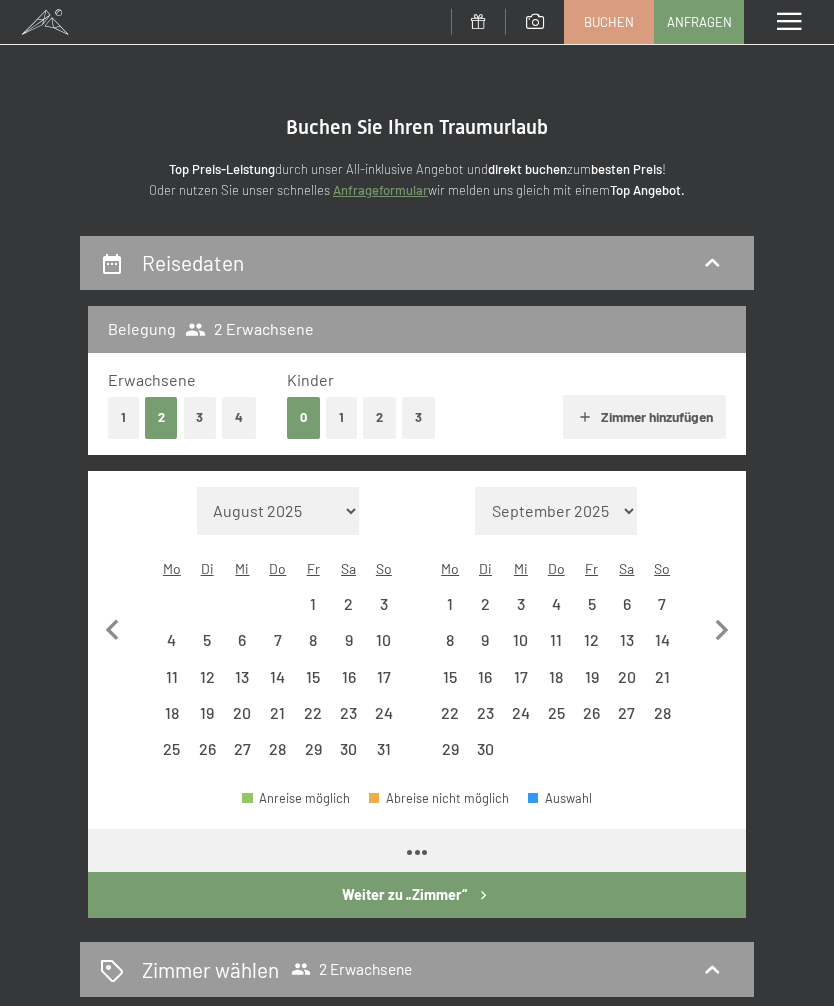 select on "2026-06-01" 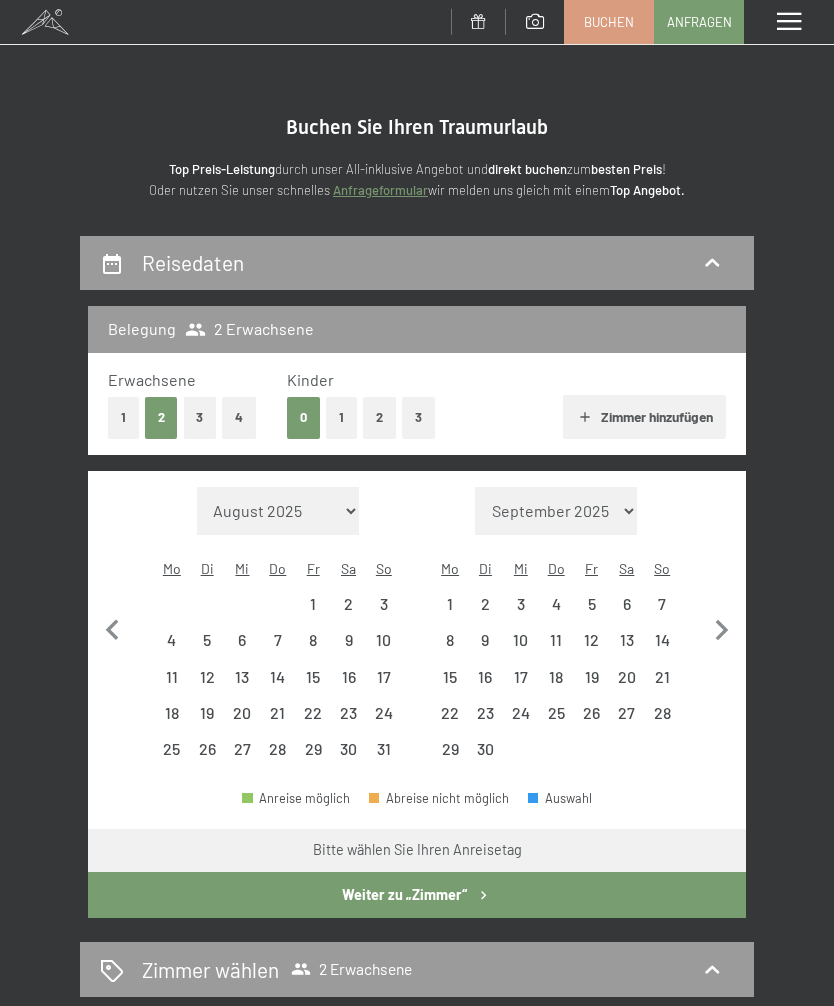 click 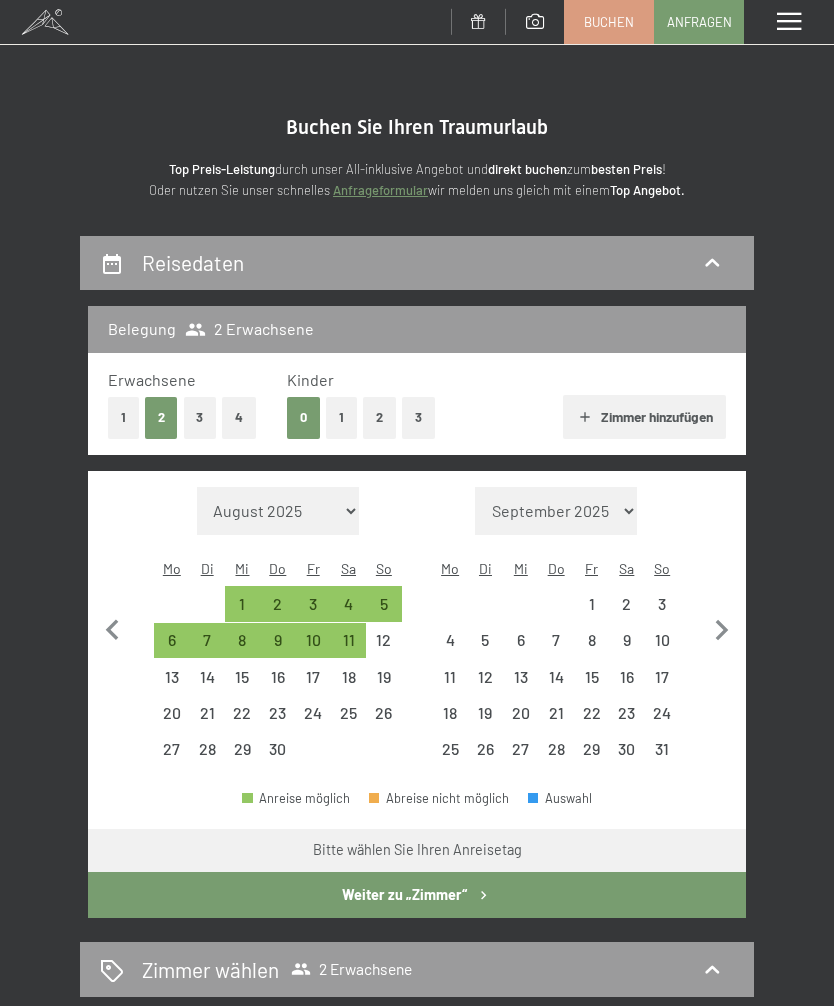 click 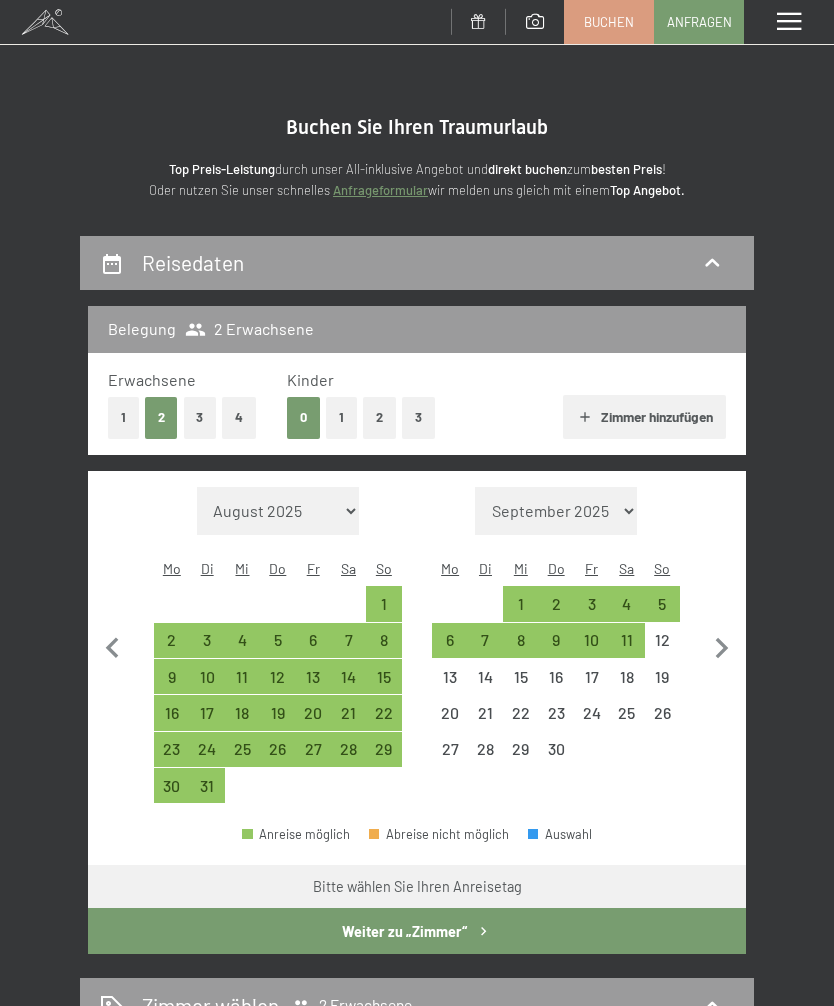 click 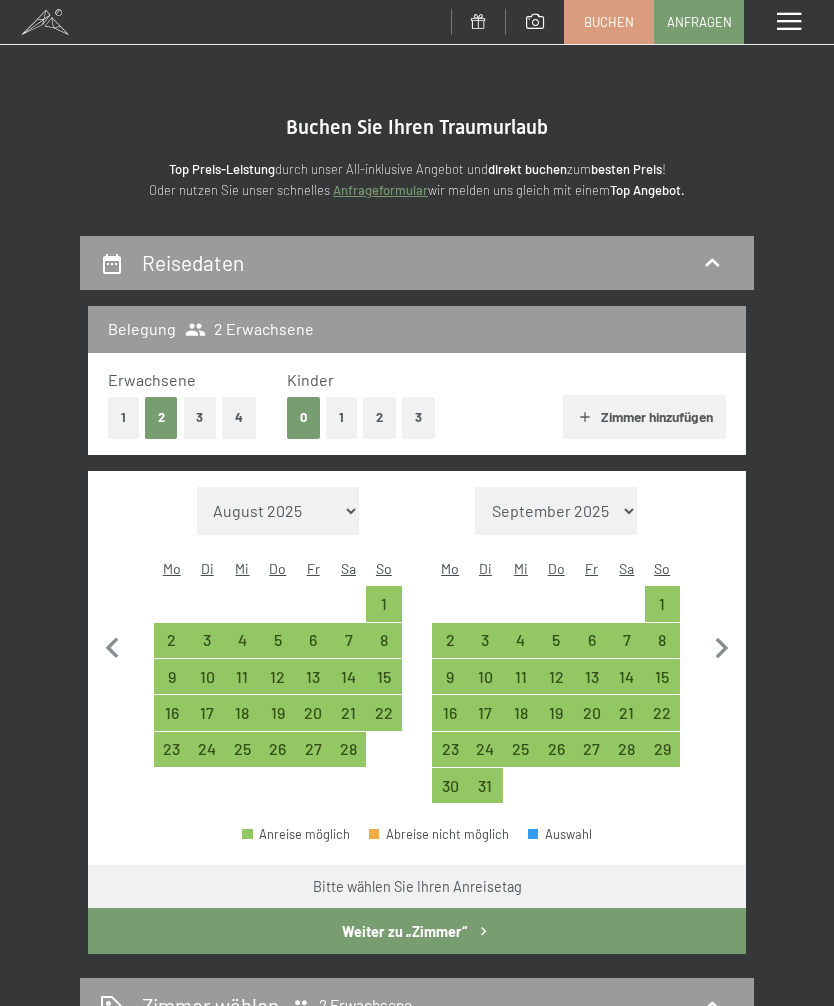 click 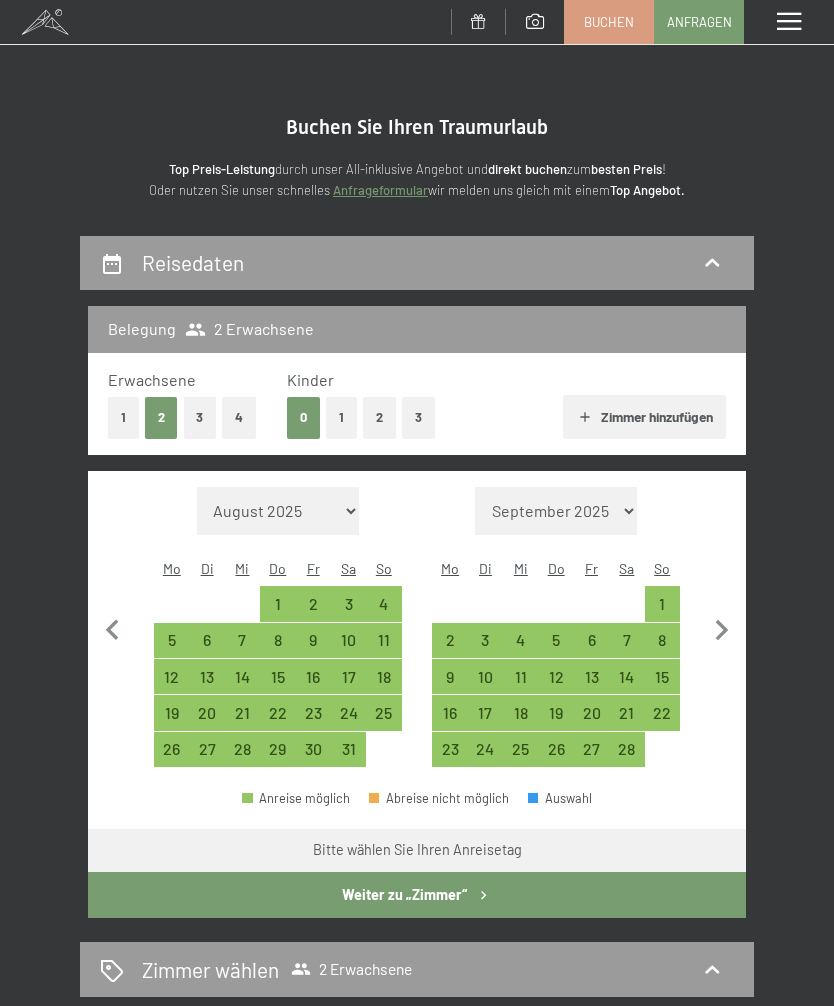 click 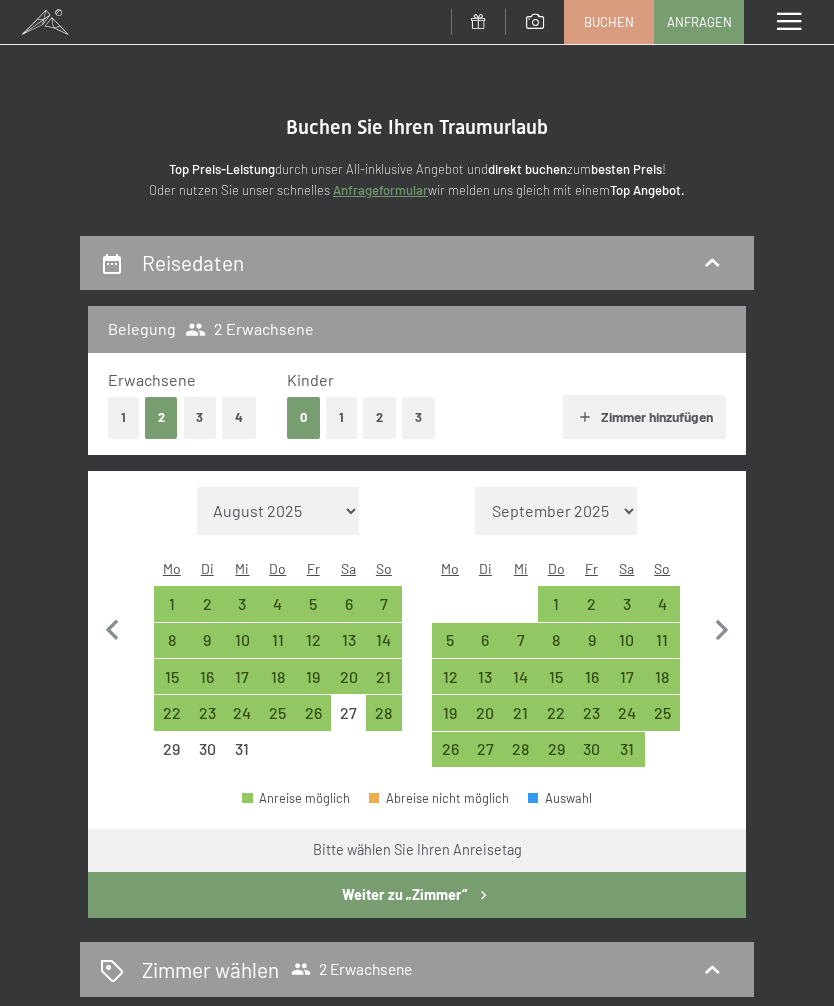 click 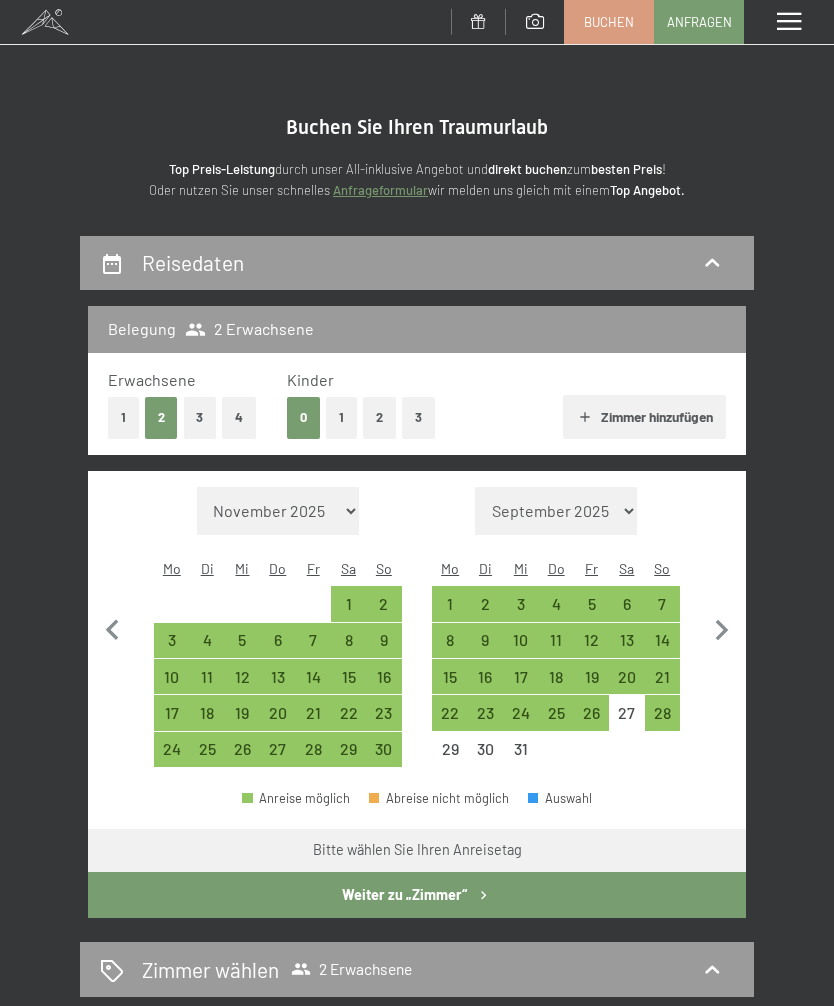 click on "Monat/Jahr August 2025 September 2025 Oktober 2025 November 2025 Dezember 2025 Januar 2026 Februar 2026 März 2026 April 2026 Mai 2026 Juni 2026 Juli 2026 August 2026 September 2026 Oktober 2026 November 2026 Dezember 2026 Januar 2027 Februar 2027 März 2027 April 2027 Mai 2027 Juni 2027 Juli 2027 August 2027 Mo Di Mi Do Fr Sa So 1 2 3 4 5 6 7 8 9 10 11 12 13 14 15 16 17 18 19 20 21 22 23 24 25 26 27 28 29 30 Monat/Jahr September 2025 Oktober 2025 November 2025 Dezember 2025 Januar 2026 Februar 2026 März 2026 April 2026 Mai 2026 Juni 2026 Juli 2026 August 2026 September 2026 Oktober 2026 November 2026 Dezember 2026 Januar 2027 Februar 2027 März 2027 April 2027 Mai 2027 Juni 2027 Juli 2027 August 2027 September 2027 Mo Di Mi Do Fr Sa So 1 2 3 4 5 6 7 8 9 10 11 12 13 14 15 16 17 18 19 20 21 22 23 24 25 26 27 28 29 30 31" at bounding box center [417, 627] 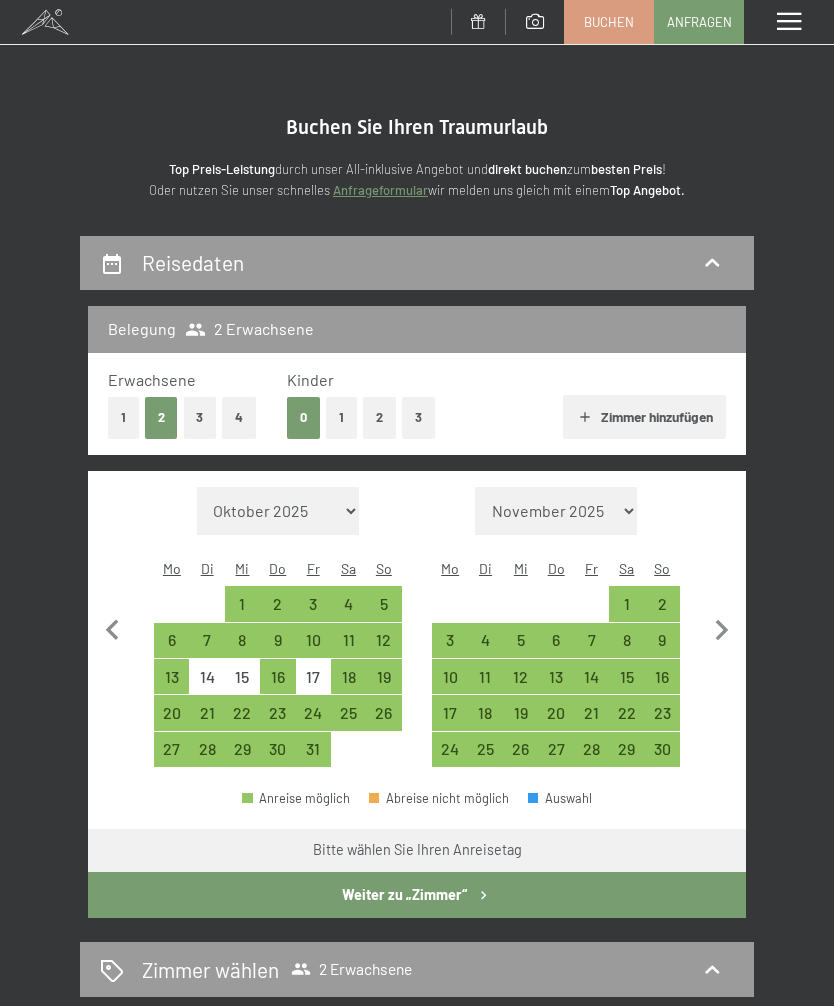 click 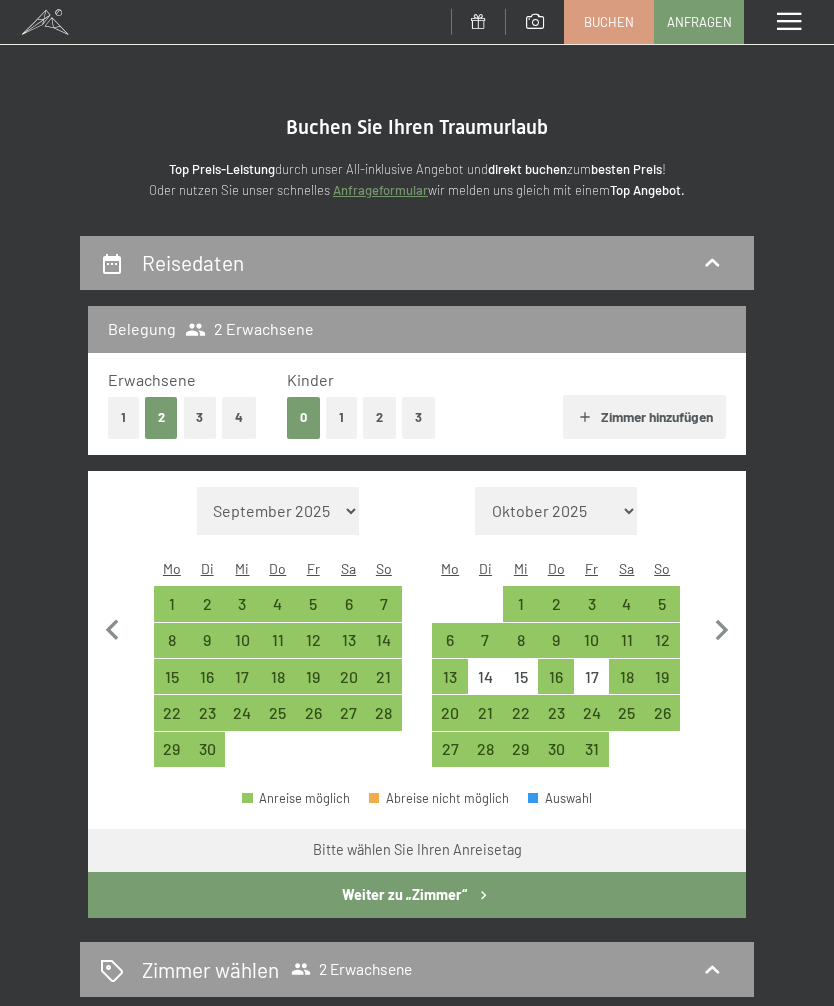 click 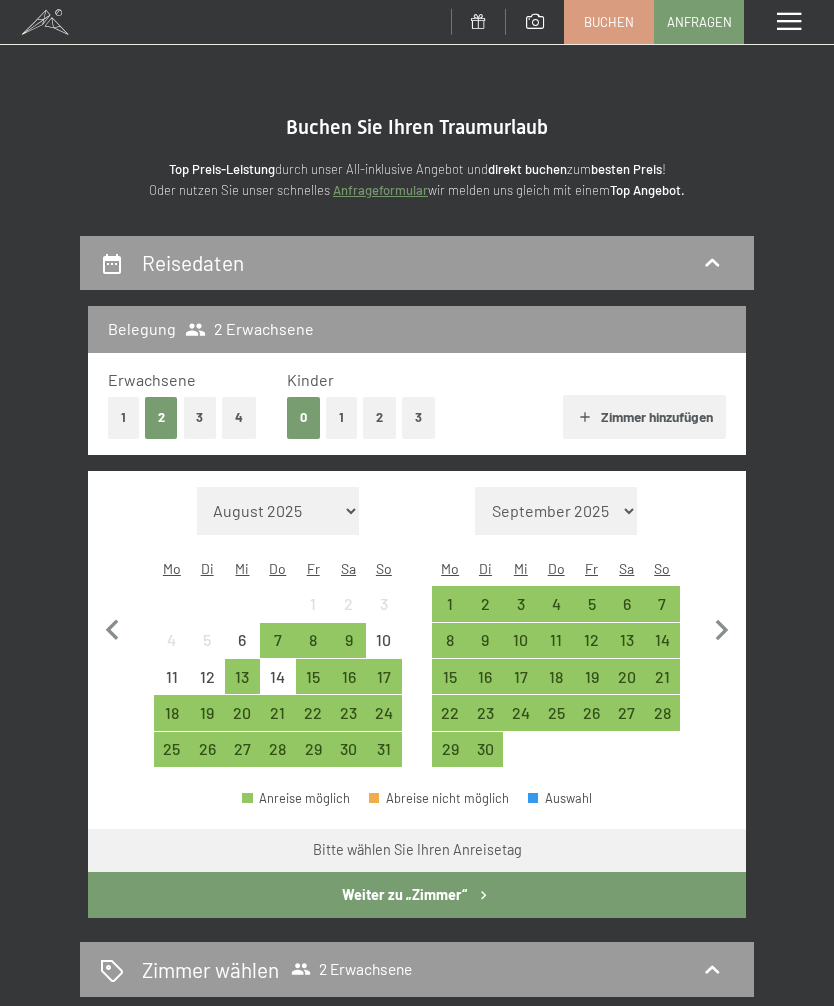 click on "20" at bounding box center [242, 720] 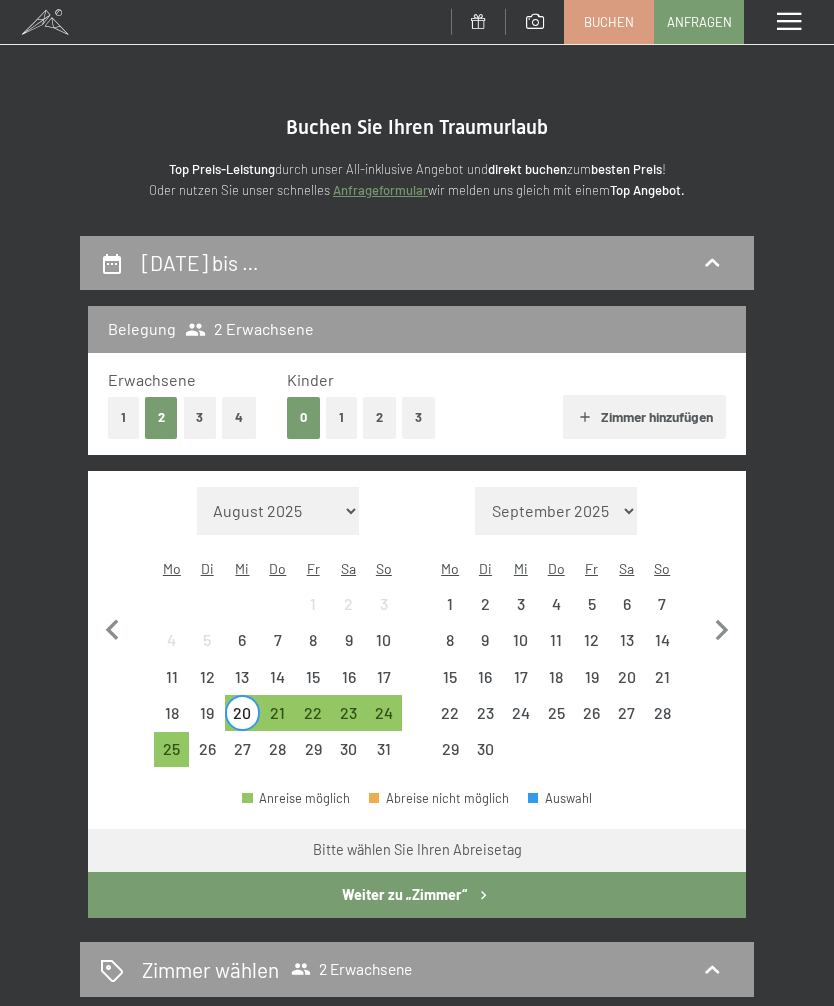 click on "24" at bounding box center [383, 720] 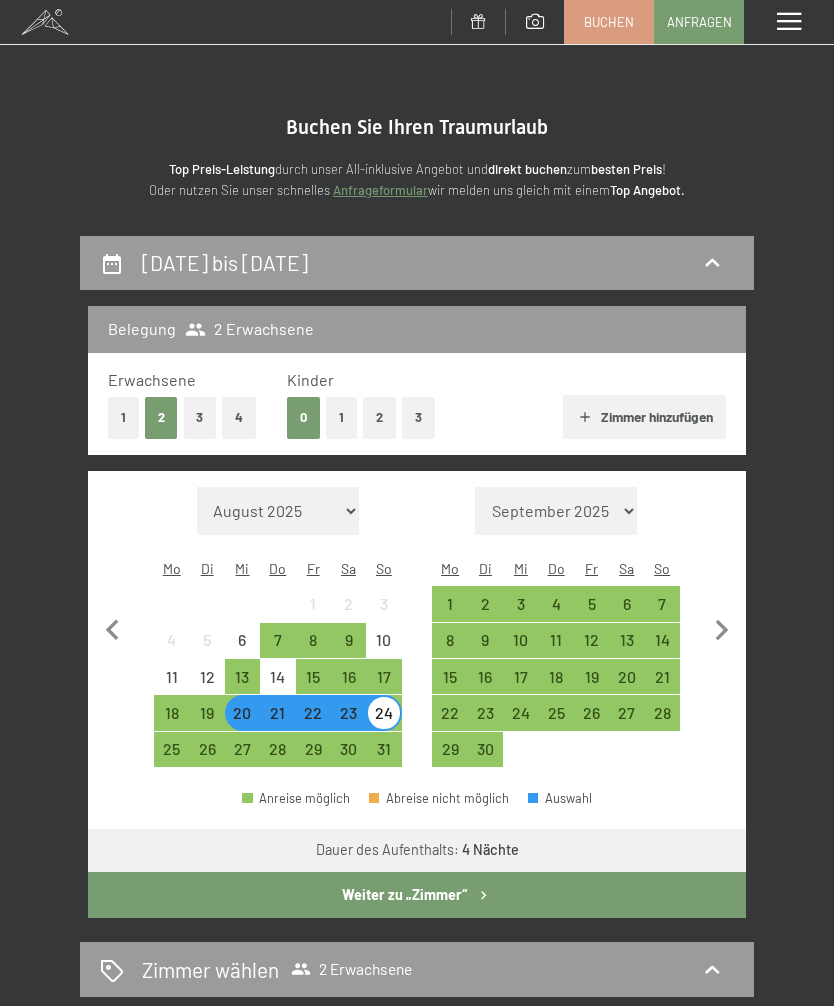 click on "Weiter zu „Zimmer“" at bounding box center (417, 895) 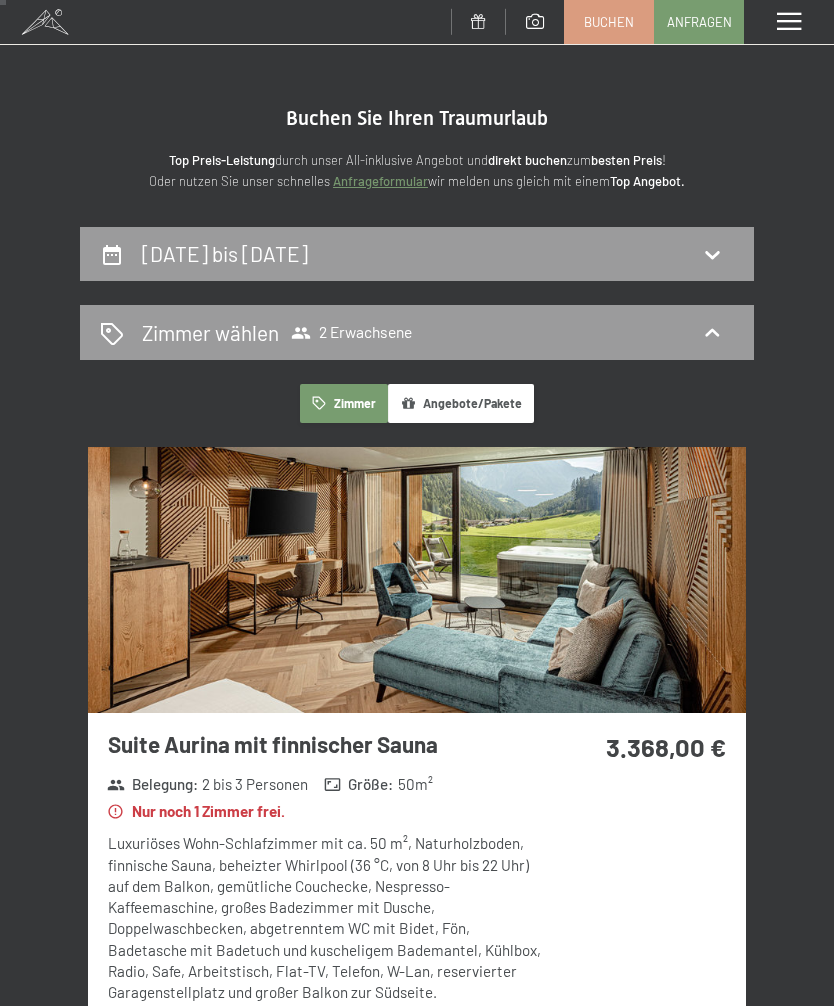 scroll, scrollTop: 0, scrollLeft: 0, axis: both 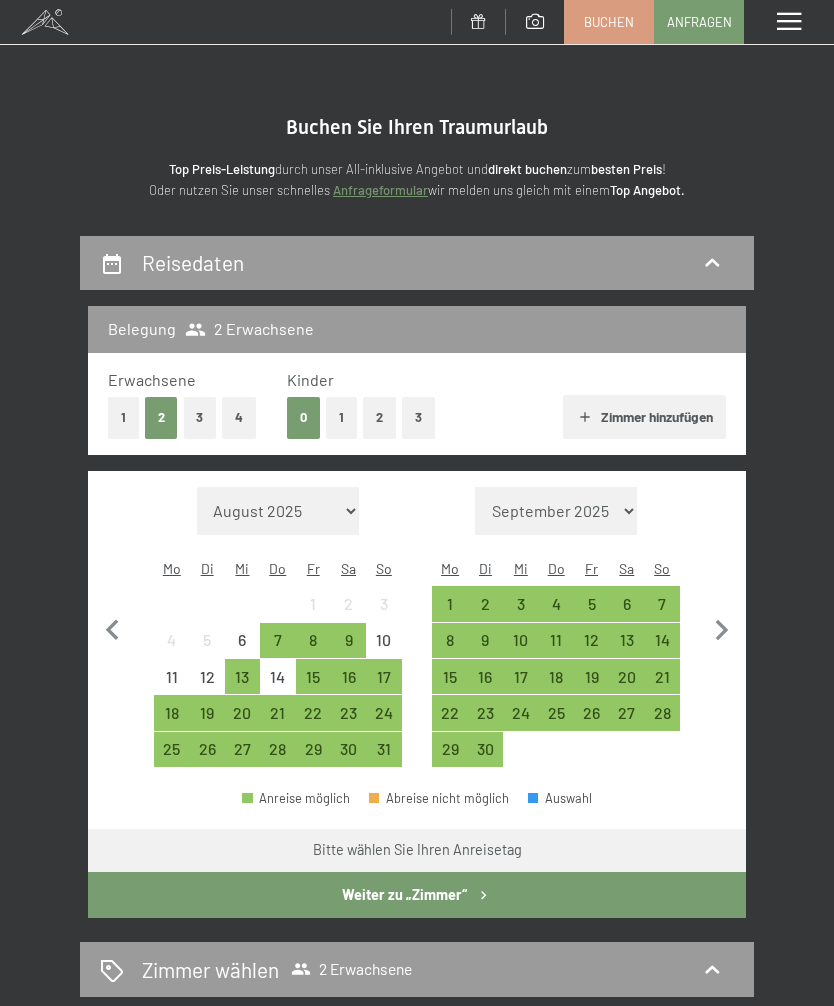 click 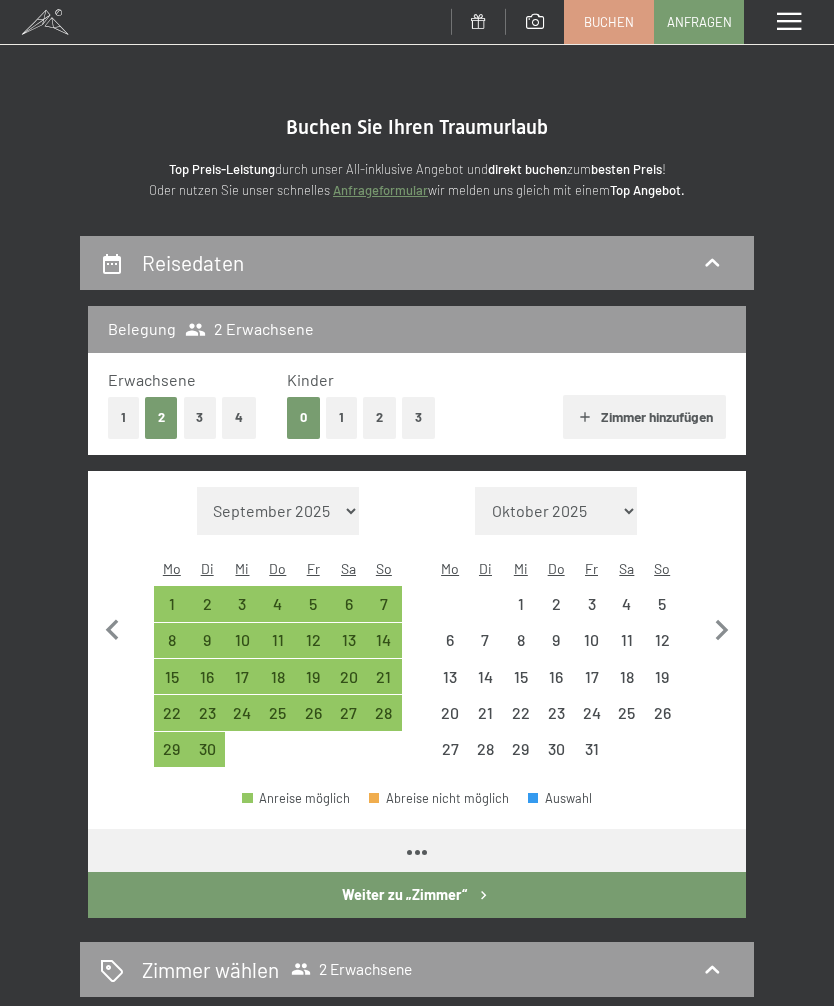 select on "2025-09-01" 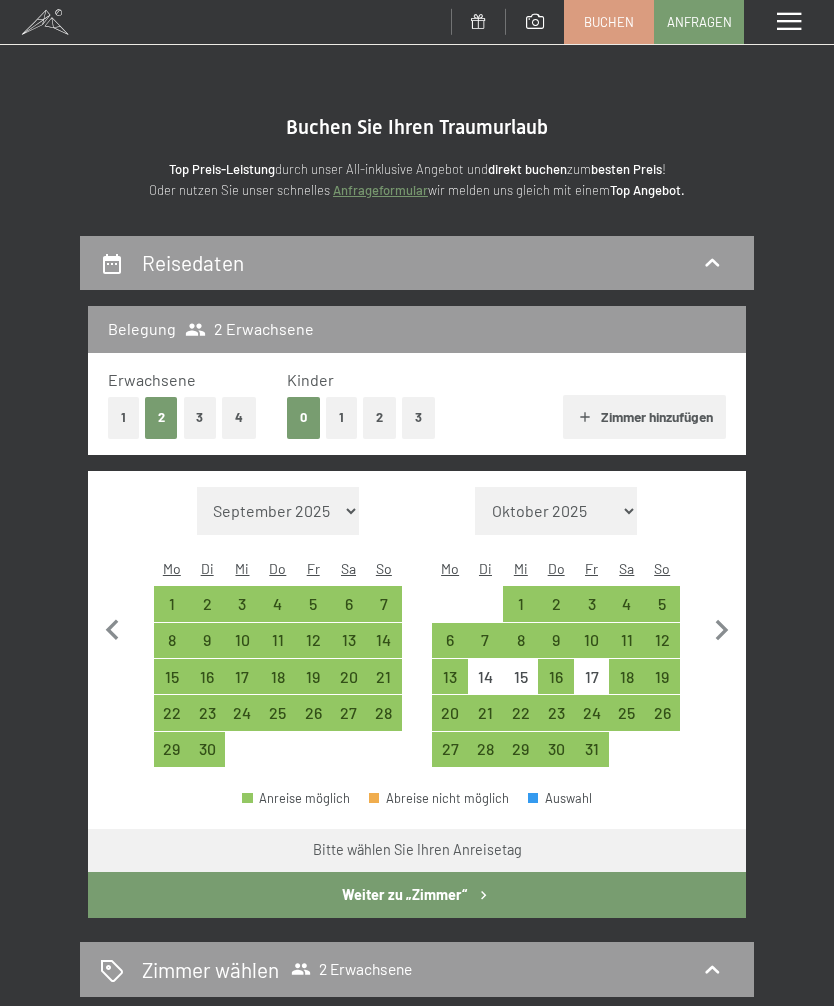 click on "24" at bounding box center [242, 720] 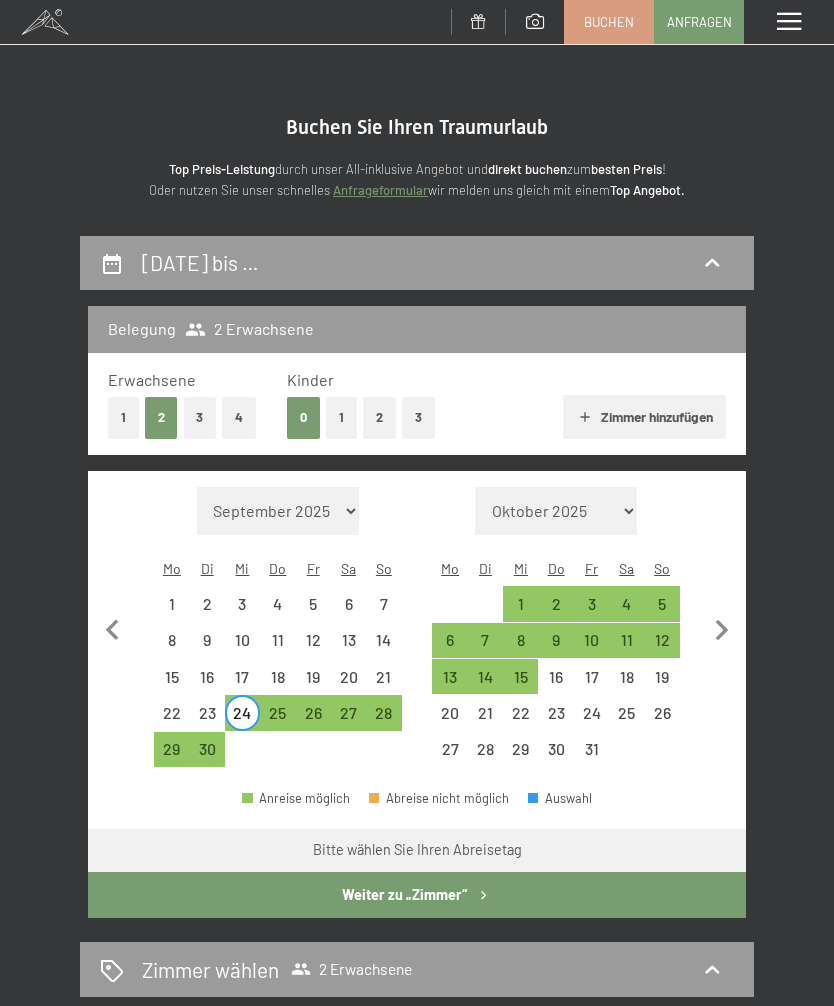 click on "28" at bounding box center [383, 720] 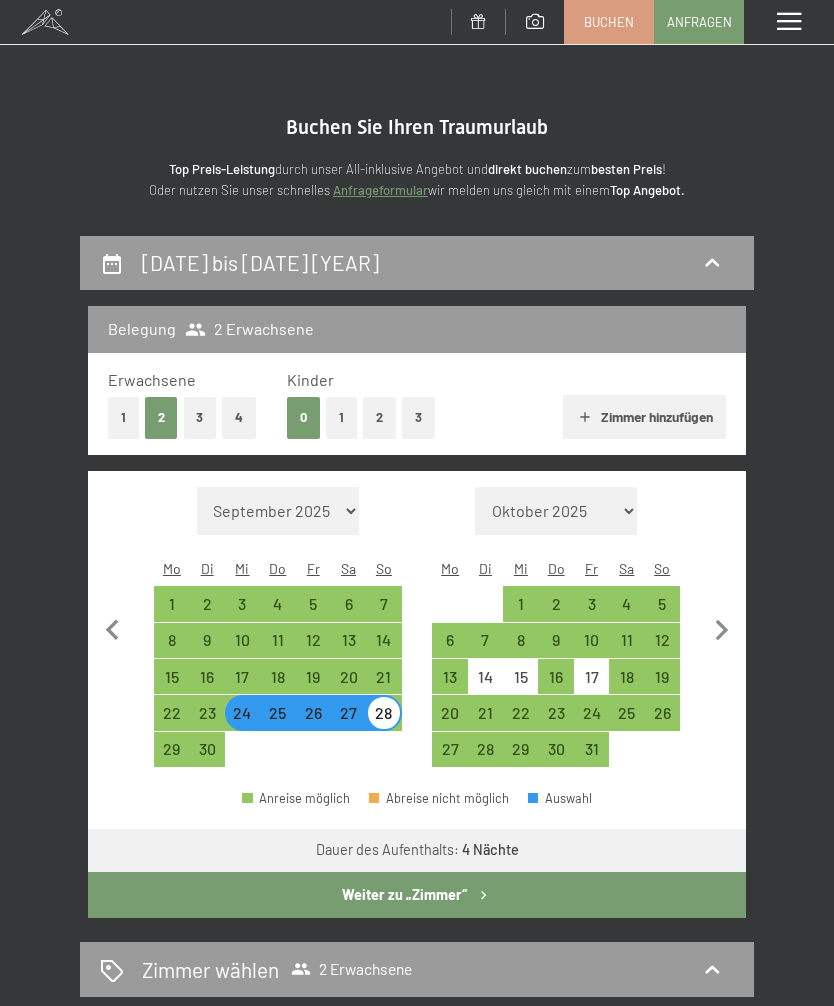 click 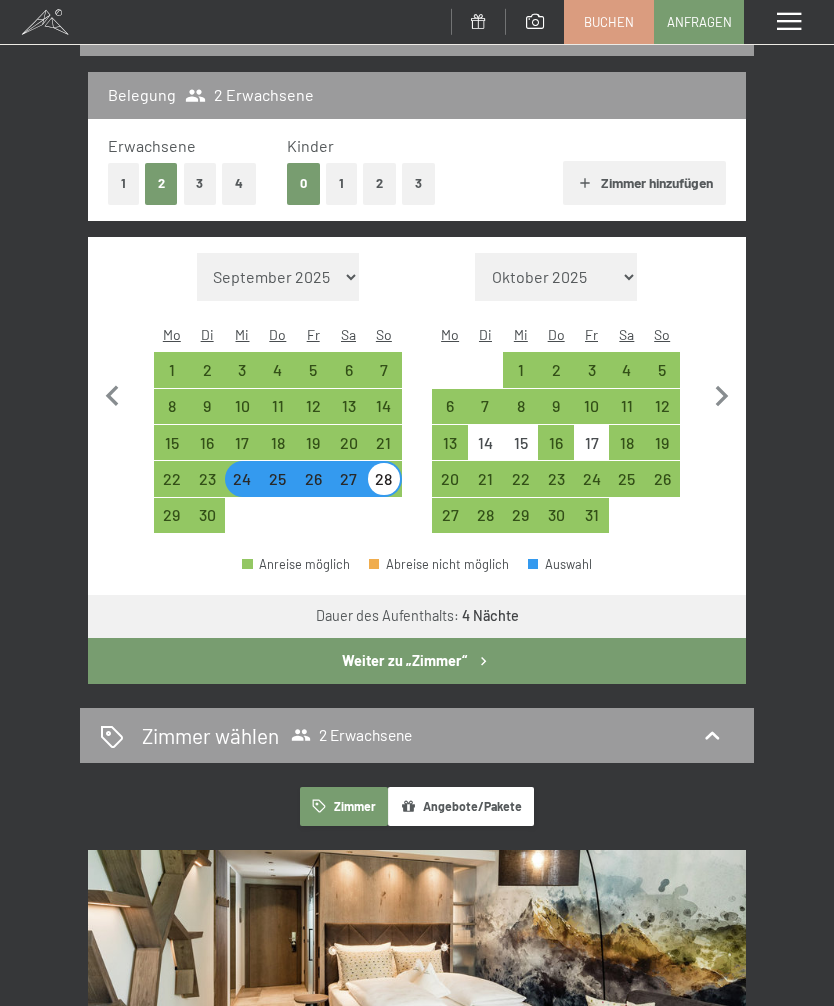 select on "2025-09-01" 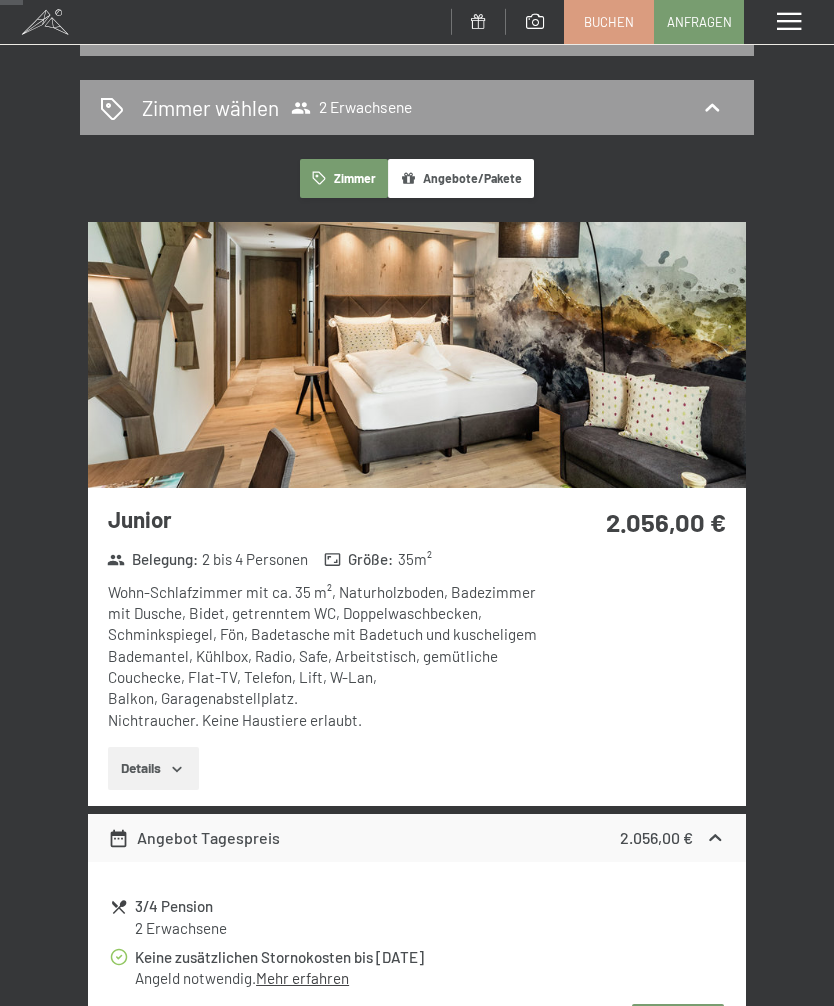 click on "Details" at bounding box center (153, 769) 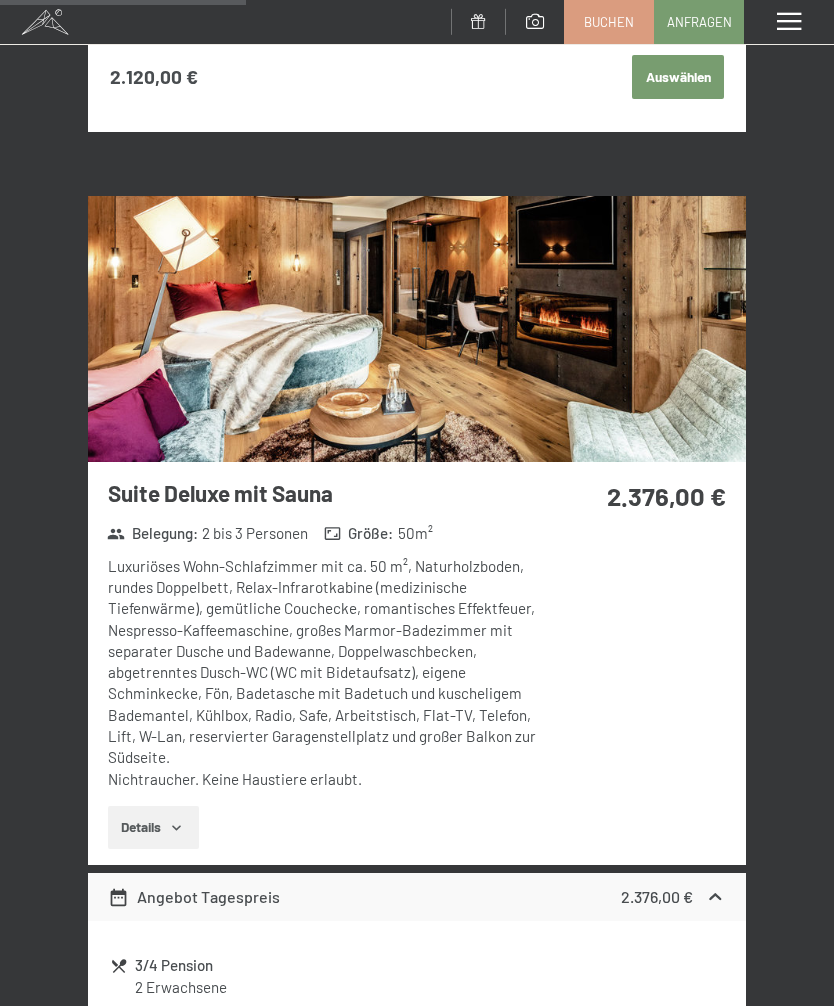 scroll, scrollTop: 2347, scrollLeft: 0, axis: vertical 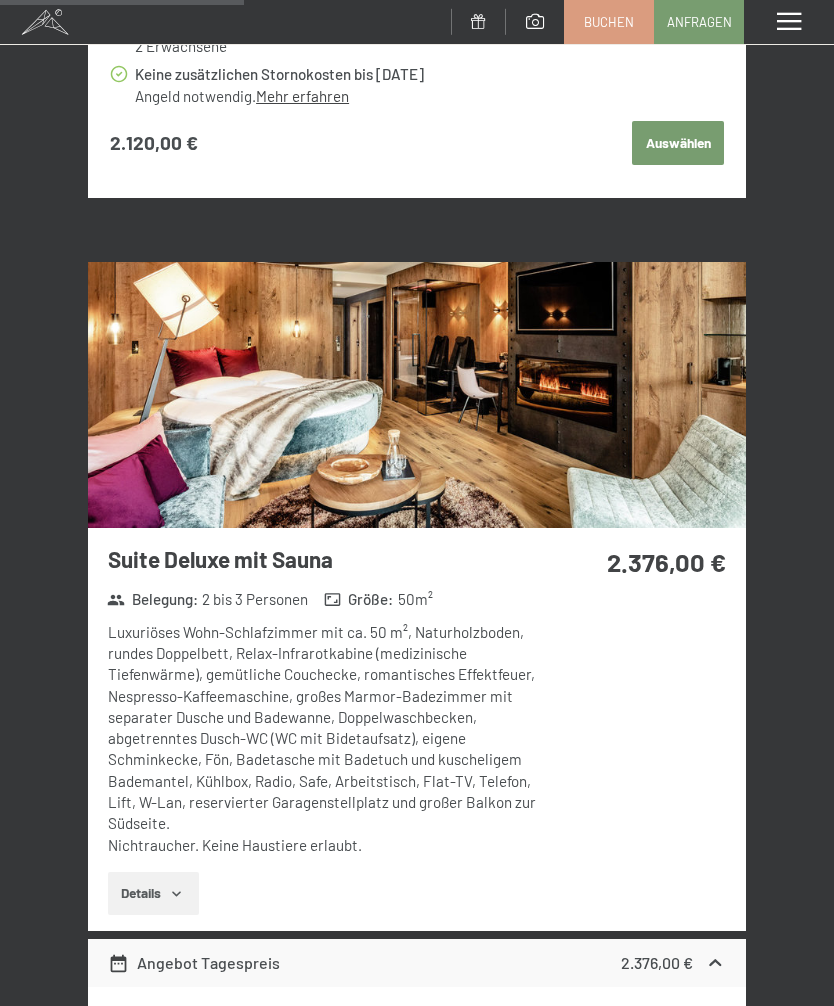 click at bounding box center [417, 395] 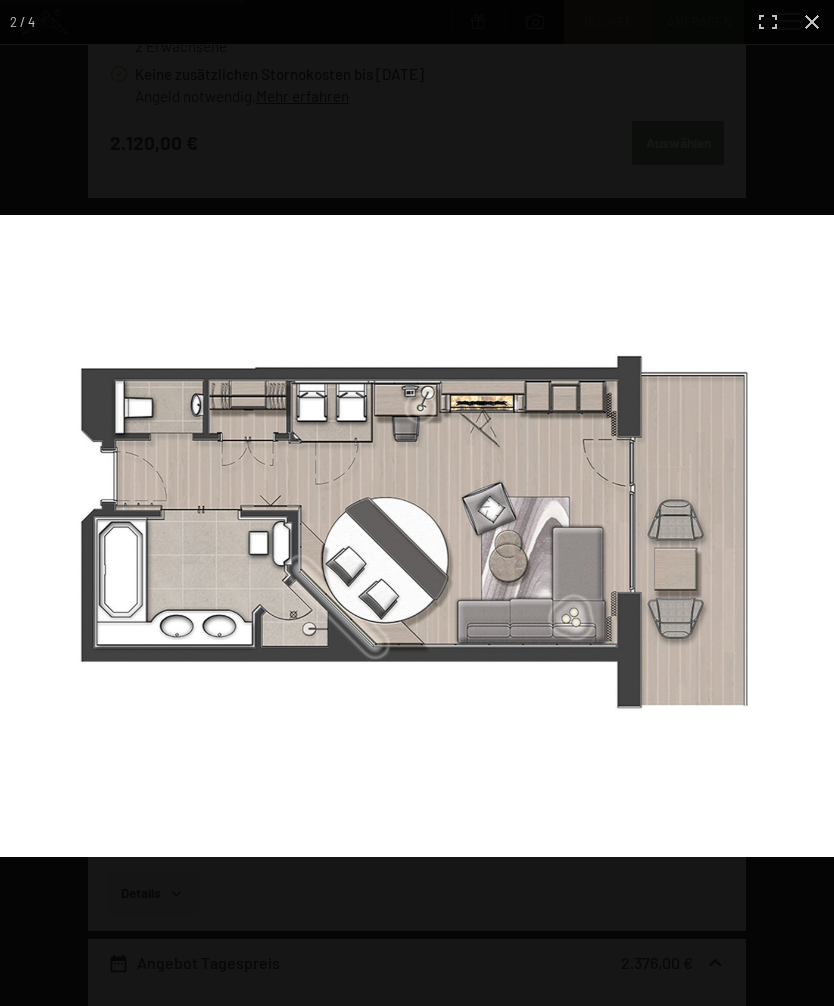 click on "2 / 4" at bounding box center (417, 503) 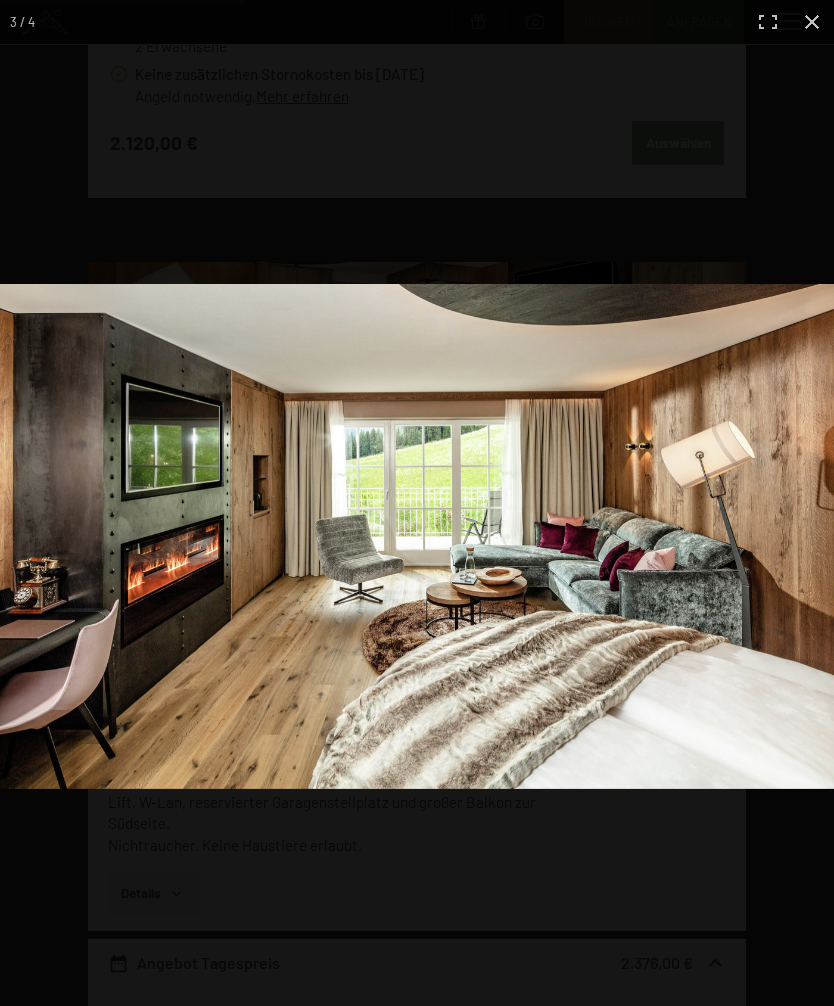 click at bounding box center (417, 536) 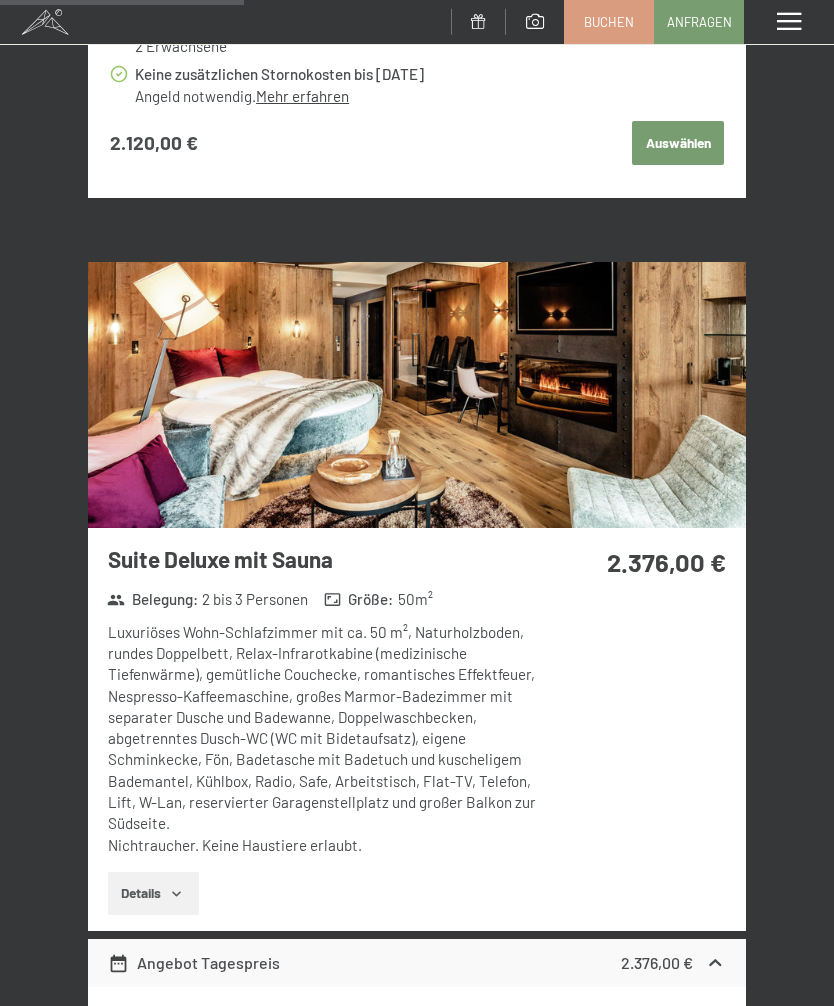 click on "Menü" at bounding box center [789, 22] 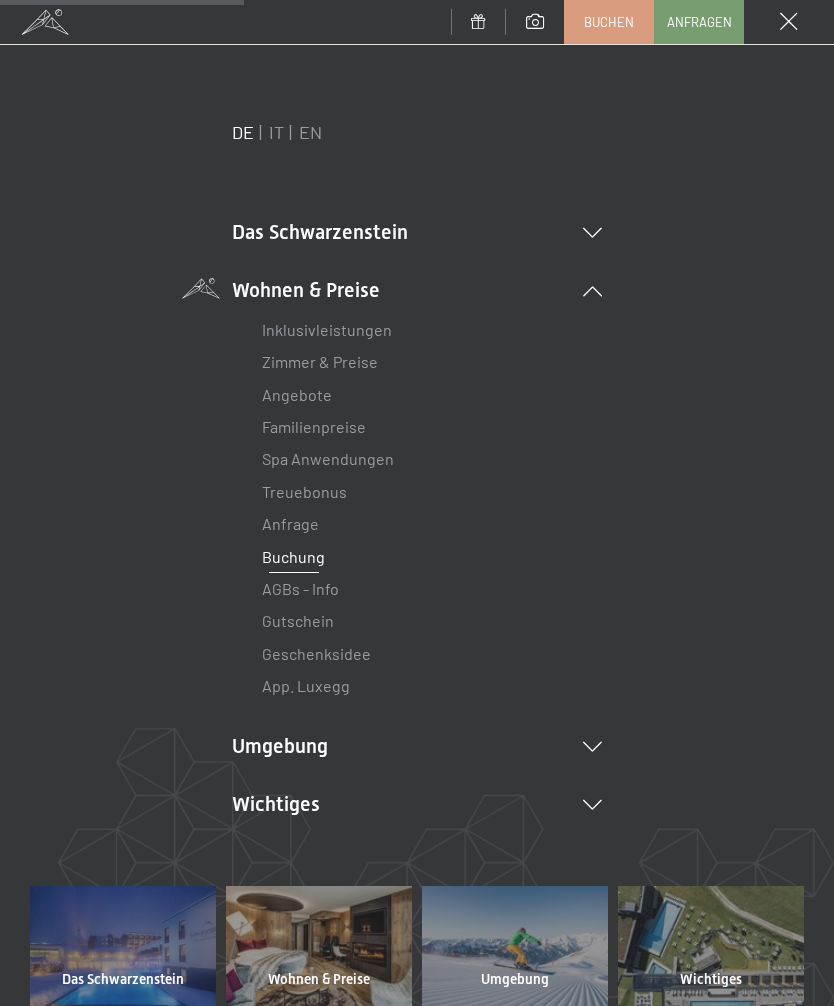 scroll, scrollTop: 0, scrollLeft: 0, axis: both 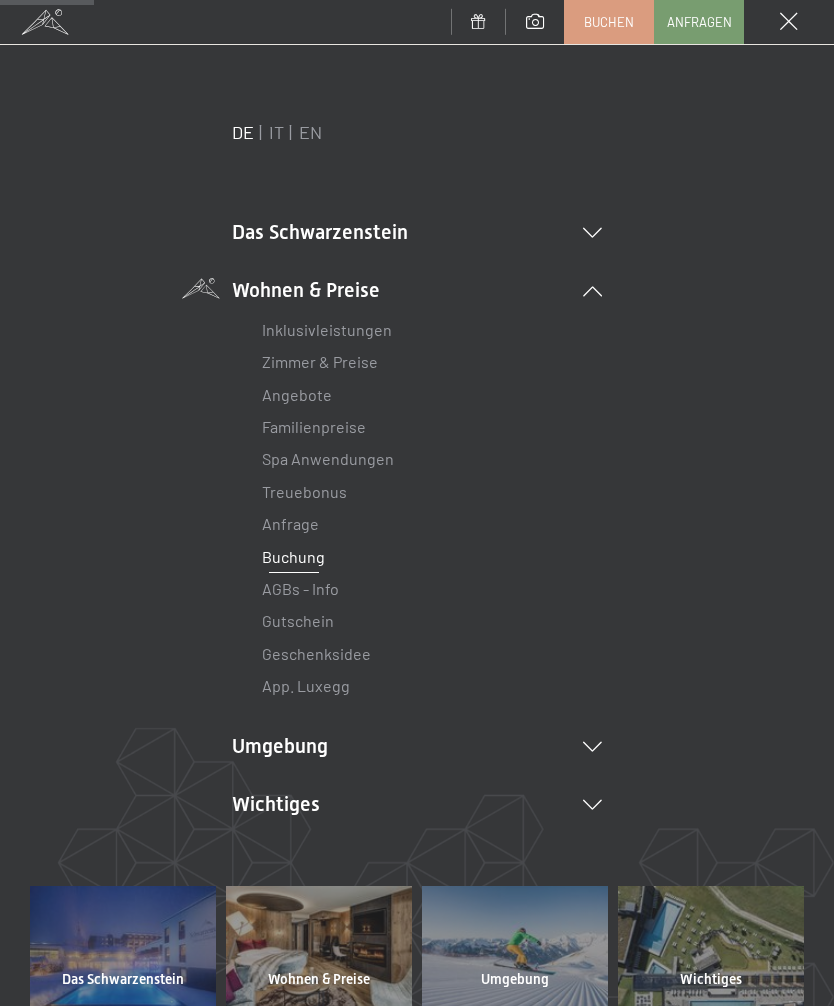 click on "Menü" at bounding box center (789, 22) 